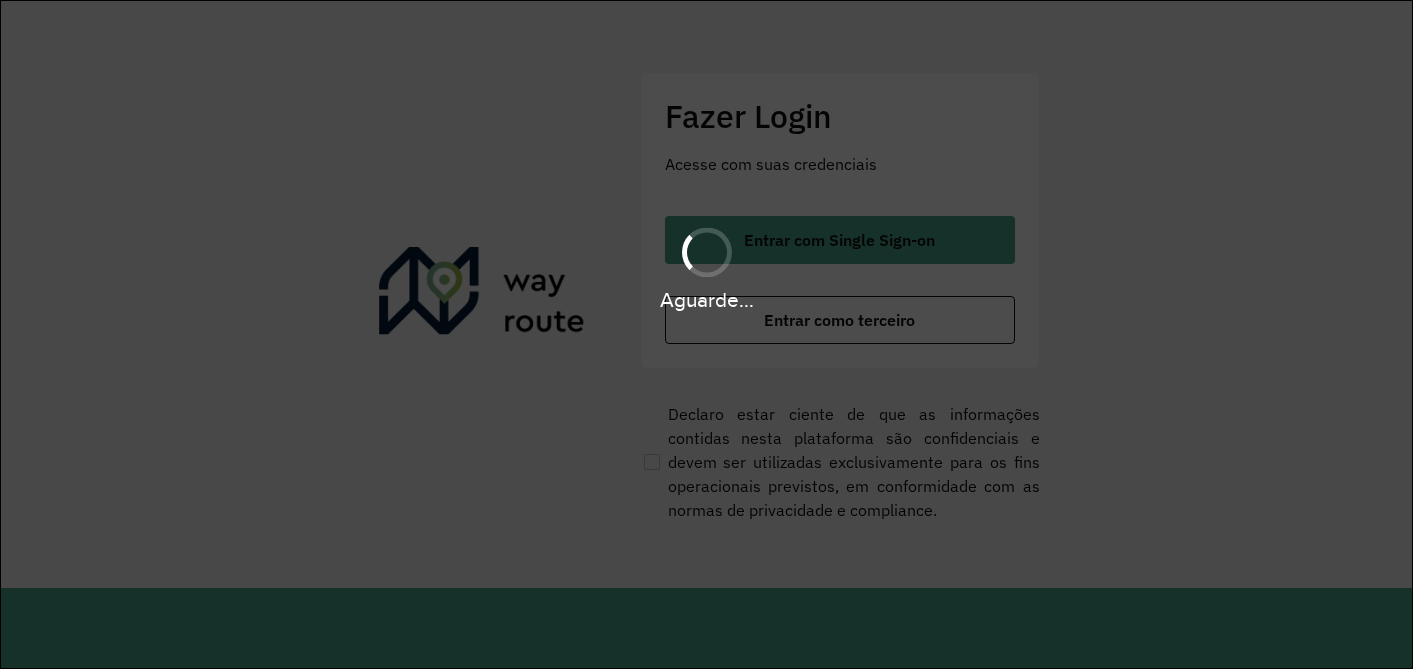 scroll, scrollTop: 0, scrollLeft: 0, axis: both 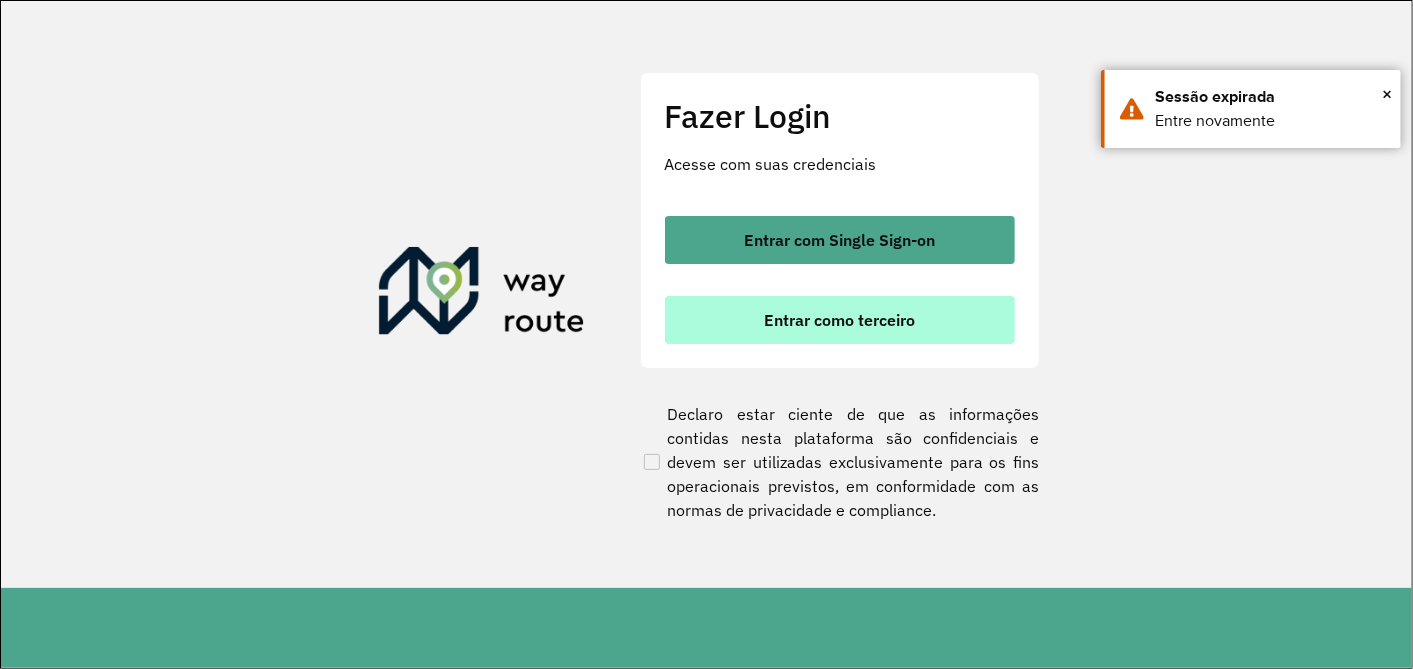 click on "Entrar como terceiro" at bounding box center [840, 320] 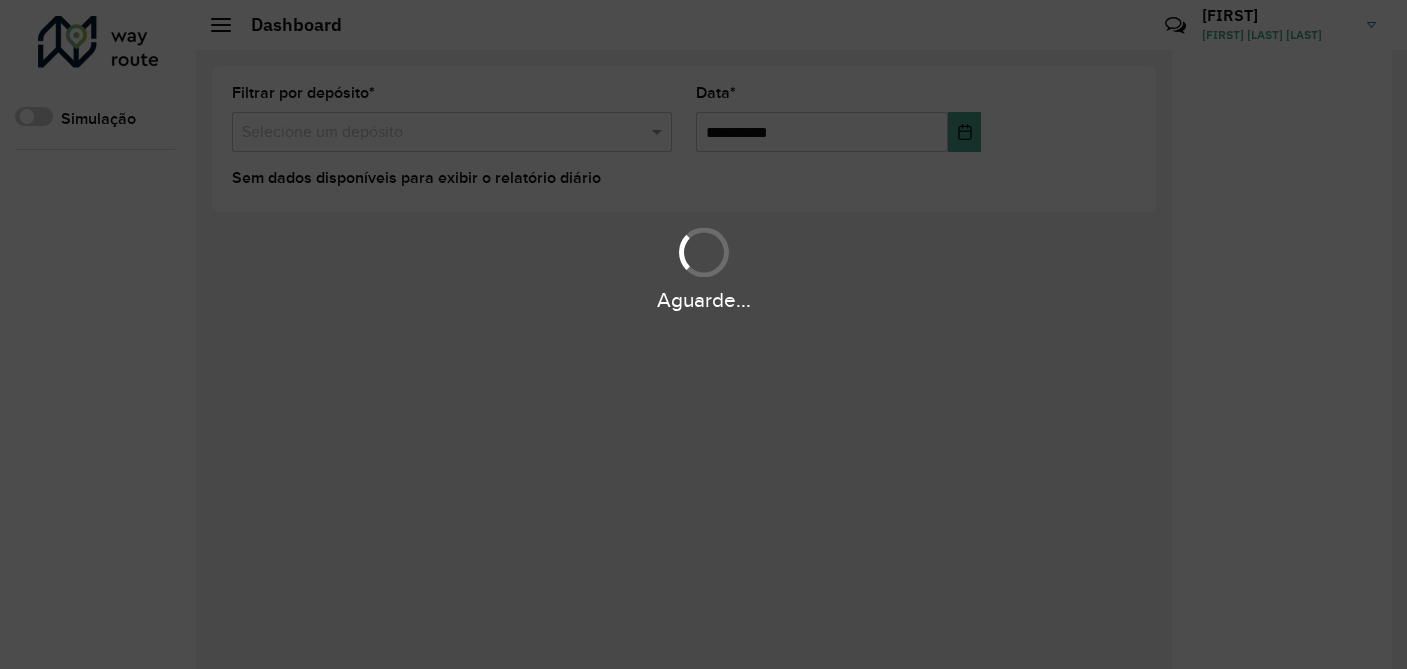 scroll, scrollTop: 0, scrollLeft: 0, axis: both 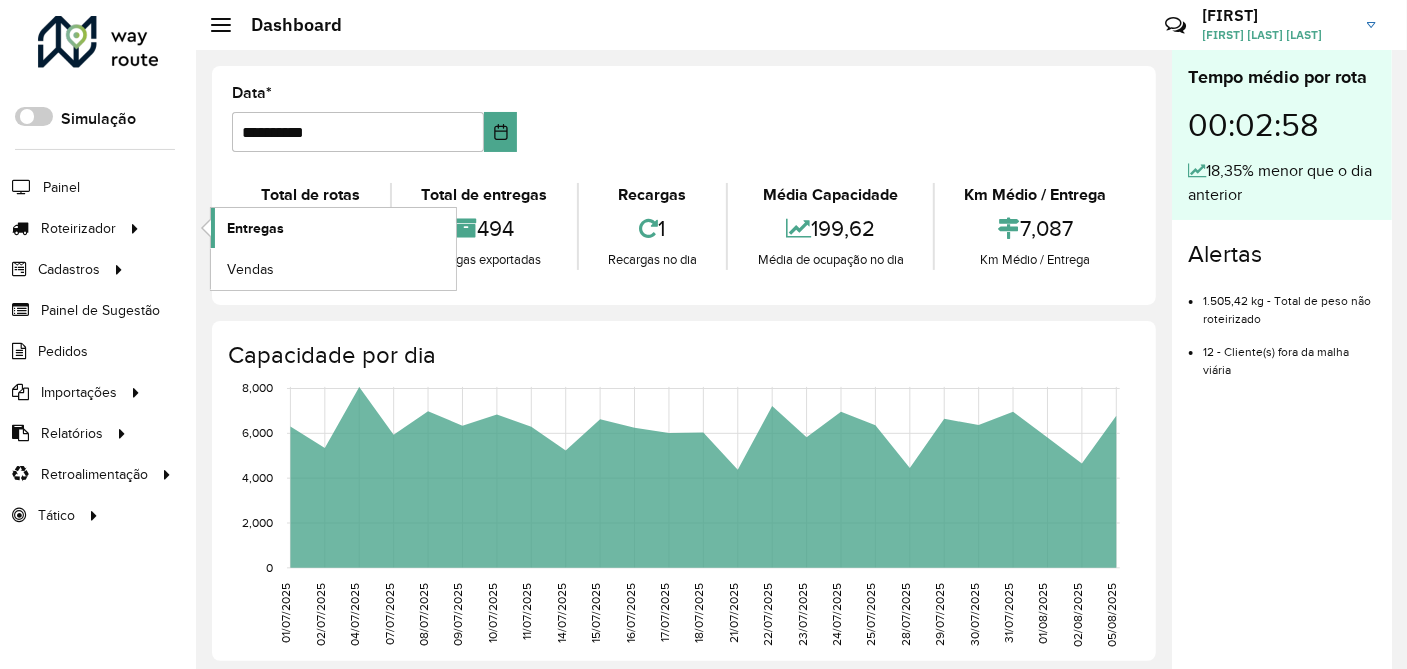 click on "Entregas" 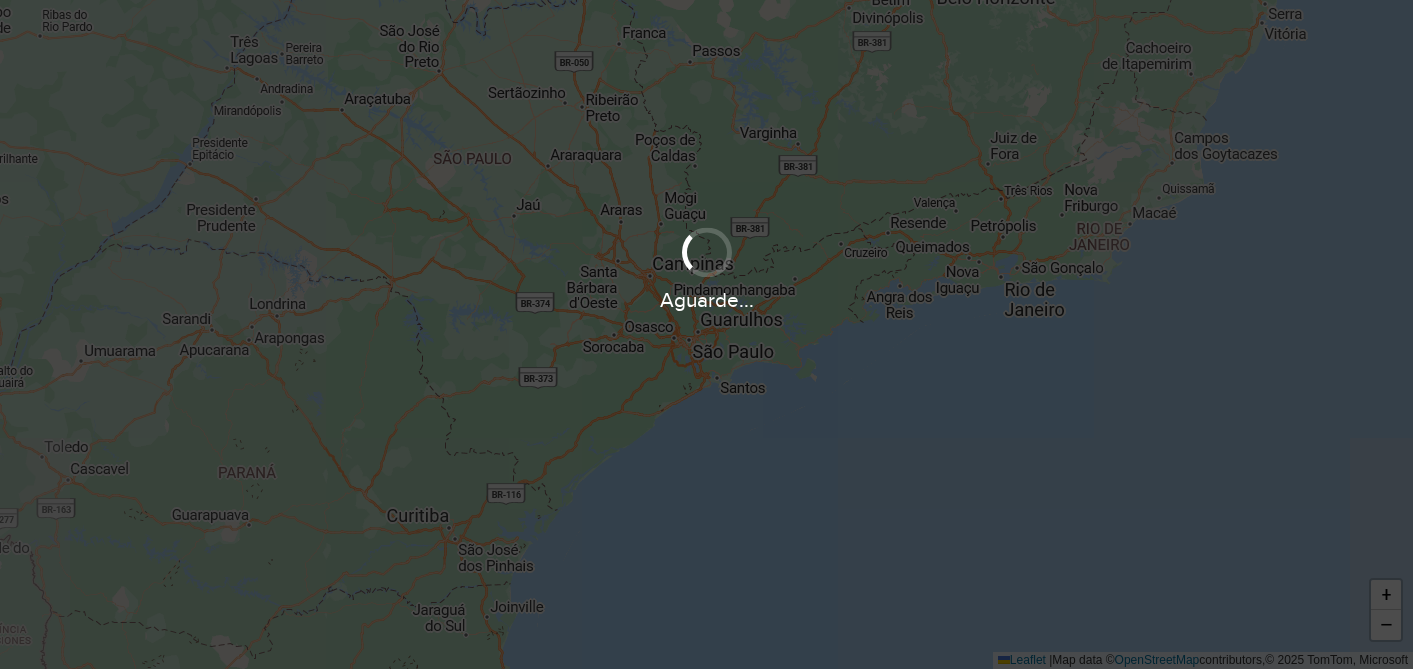 scroll, scrollTop: 0, scrollLeft: 0, axis: both 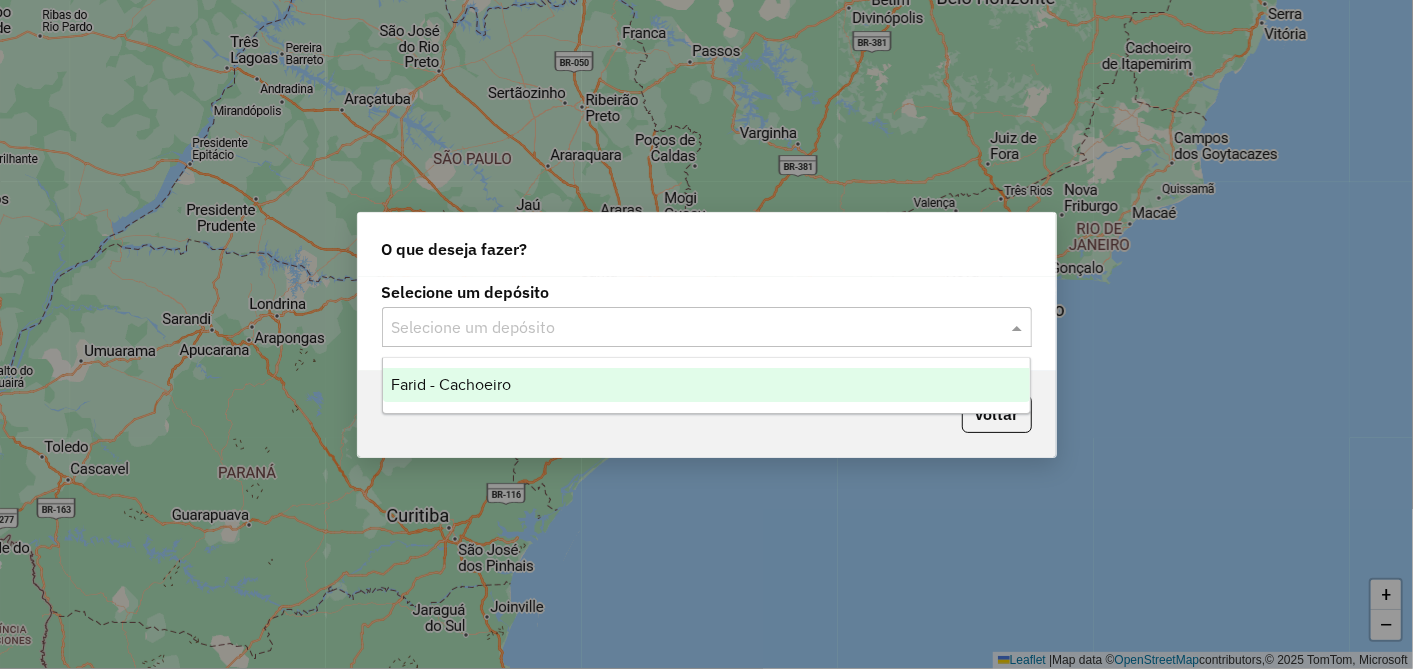 click on "Selecione um depósito" 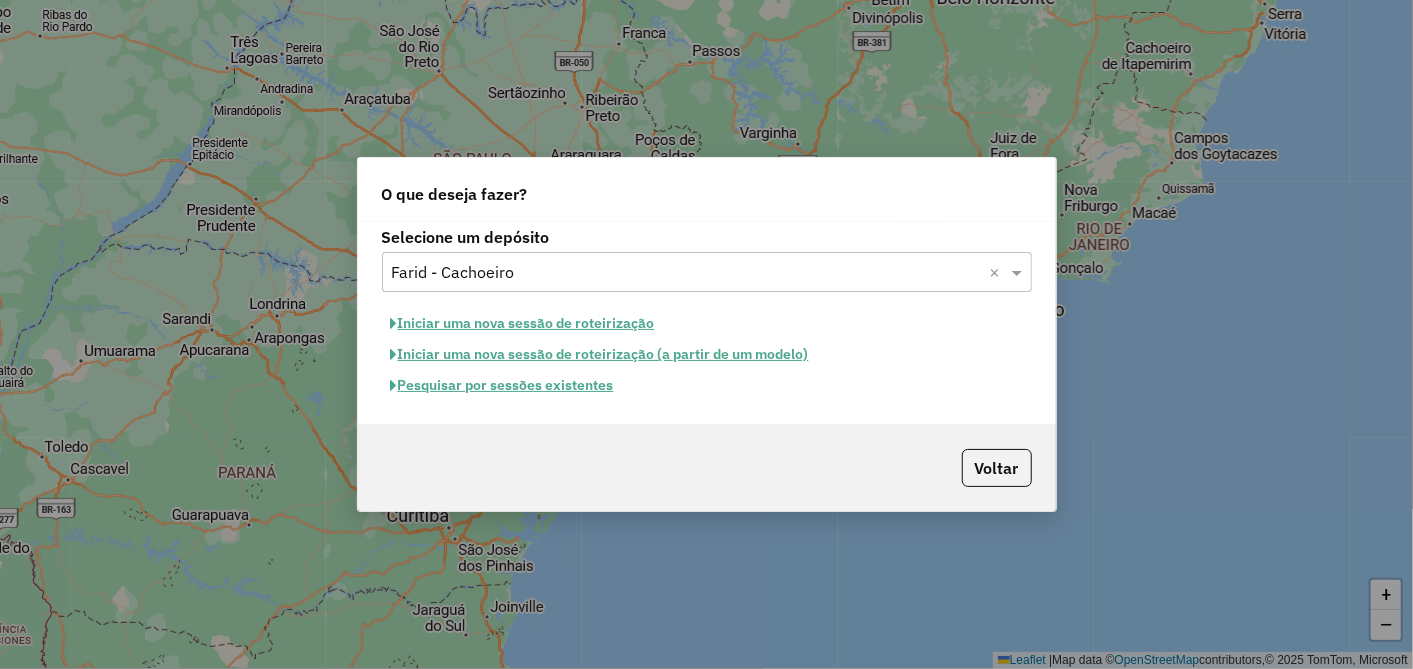 click on "Pesquisar por sessões existentes" 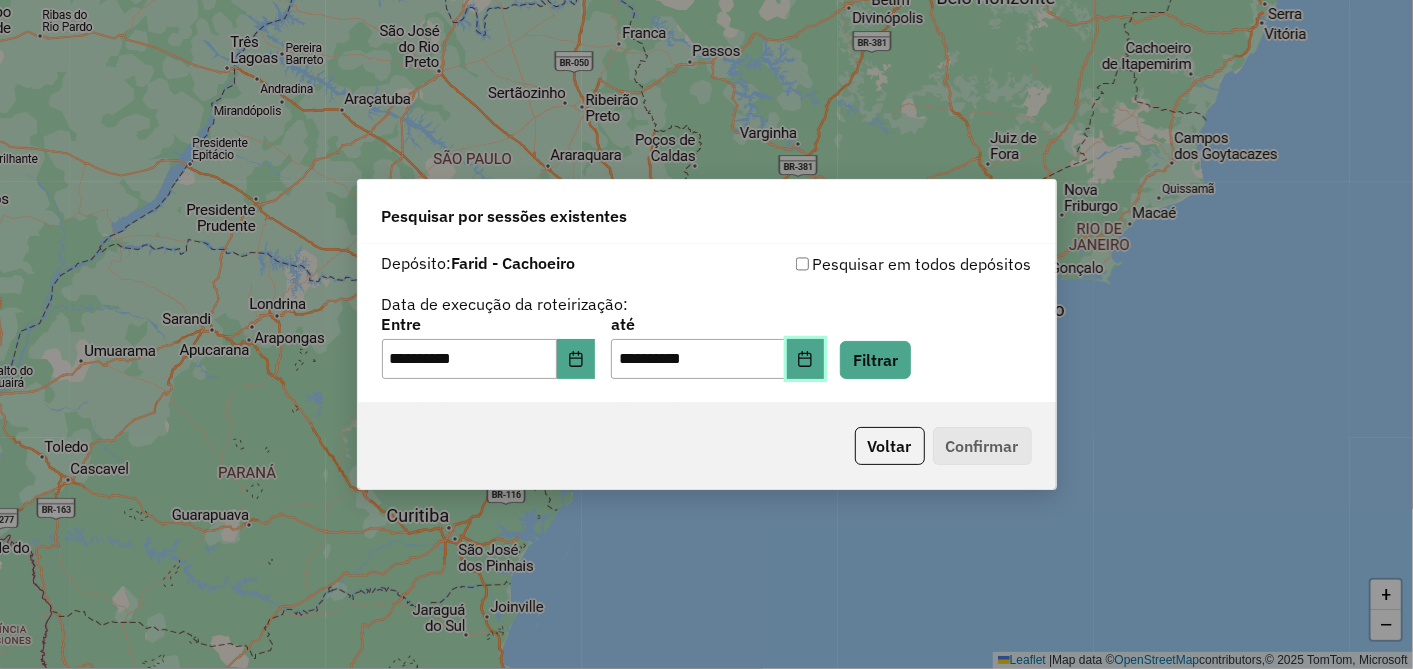 click 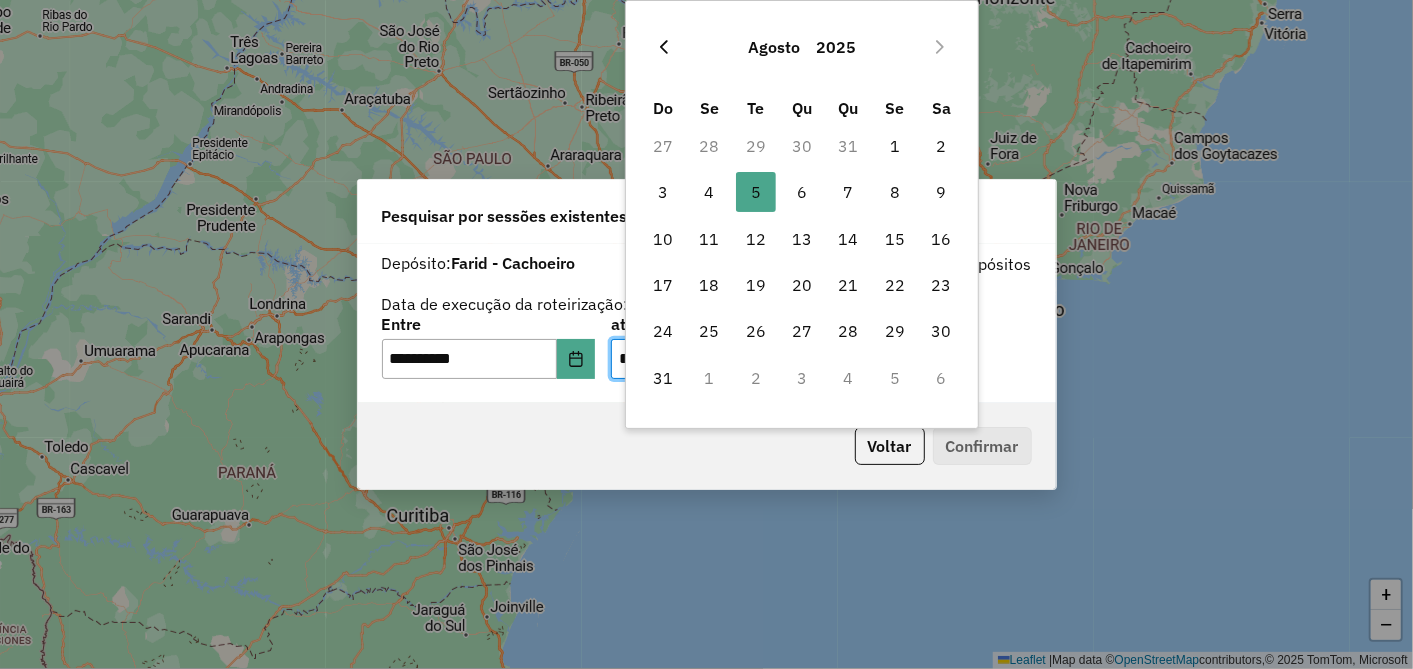 click 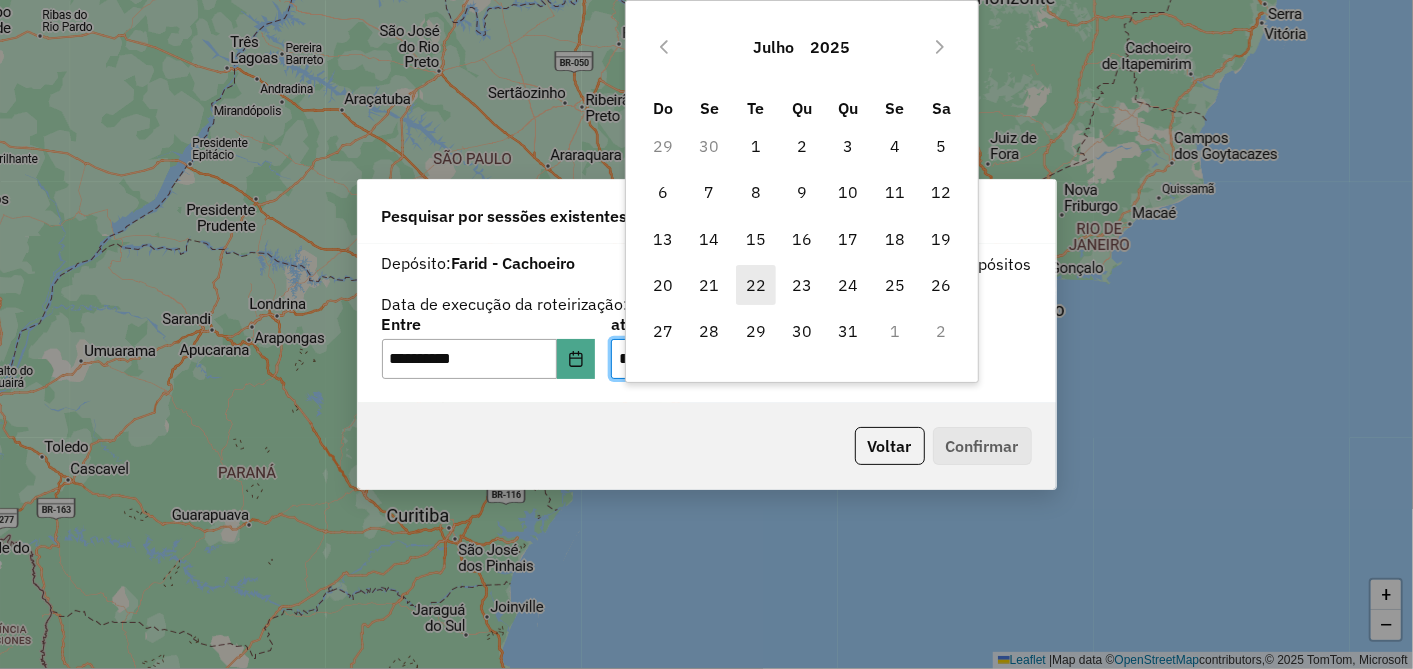 click on "22" at bounding box center (756, 285) 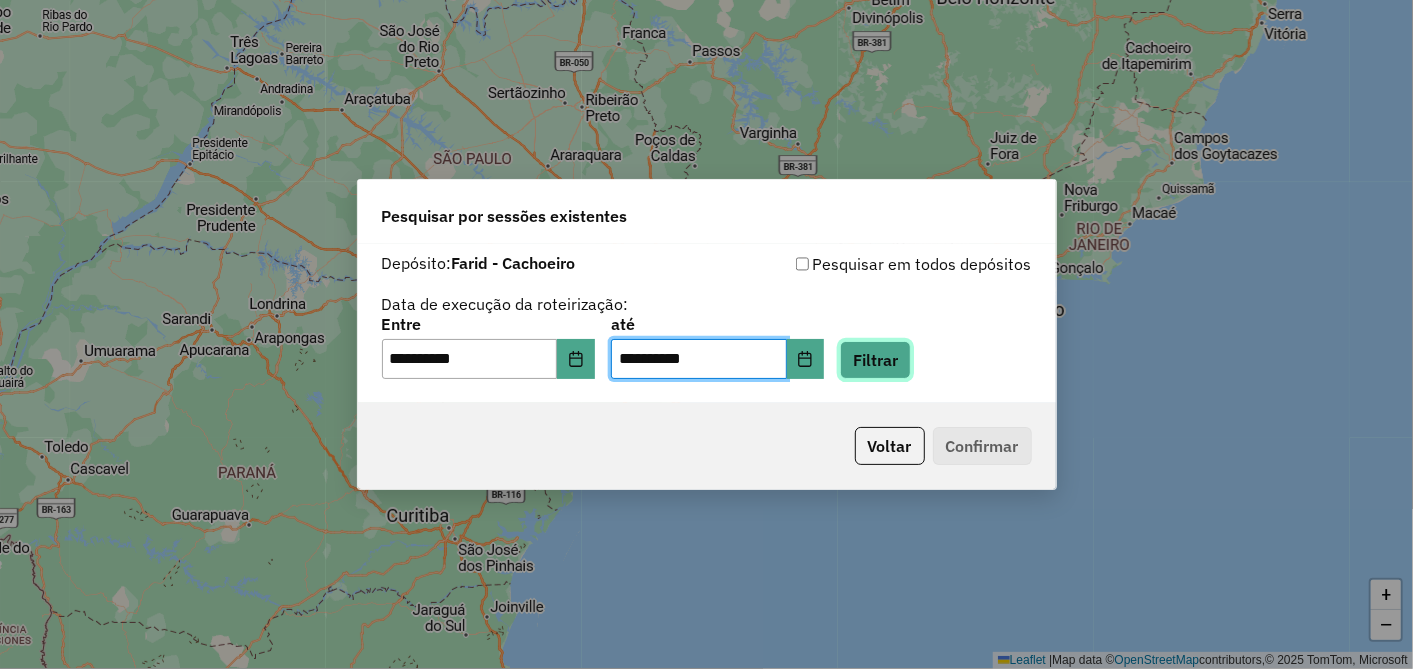 click on "Filtrar" 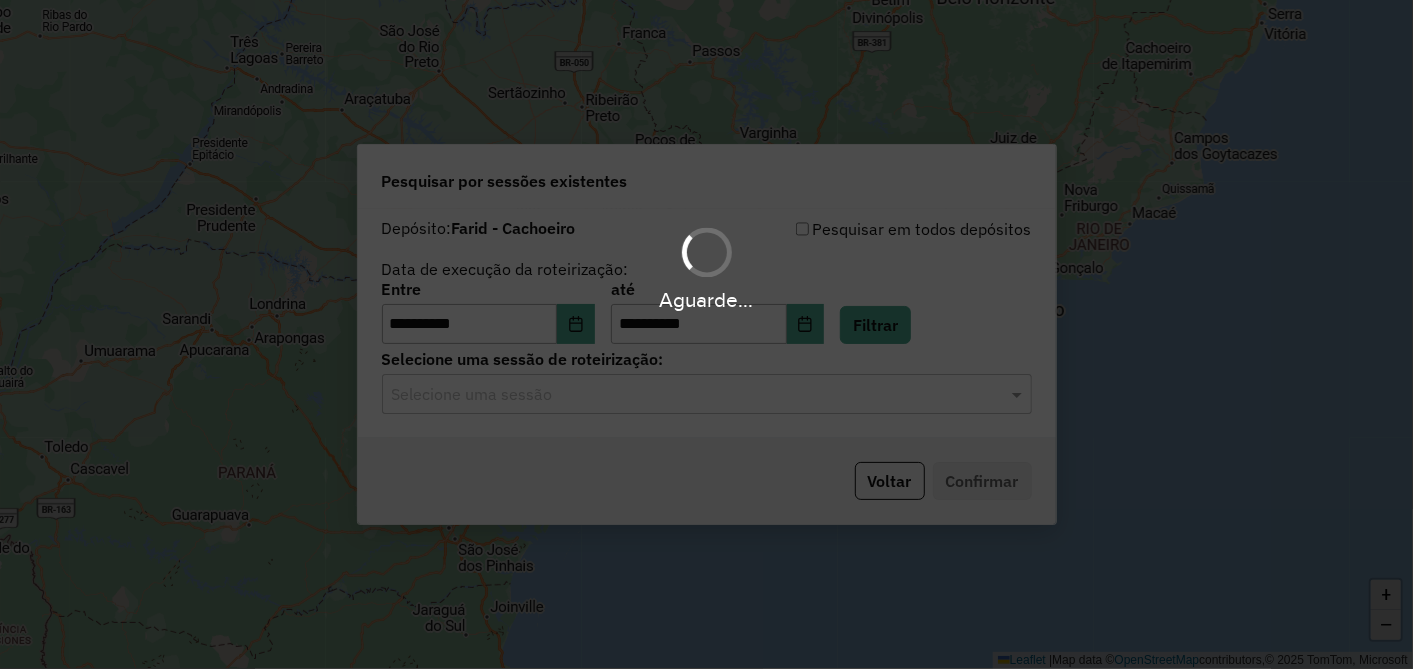 click on "**********" at bounding box center (706, 334) 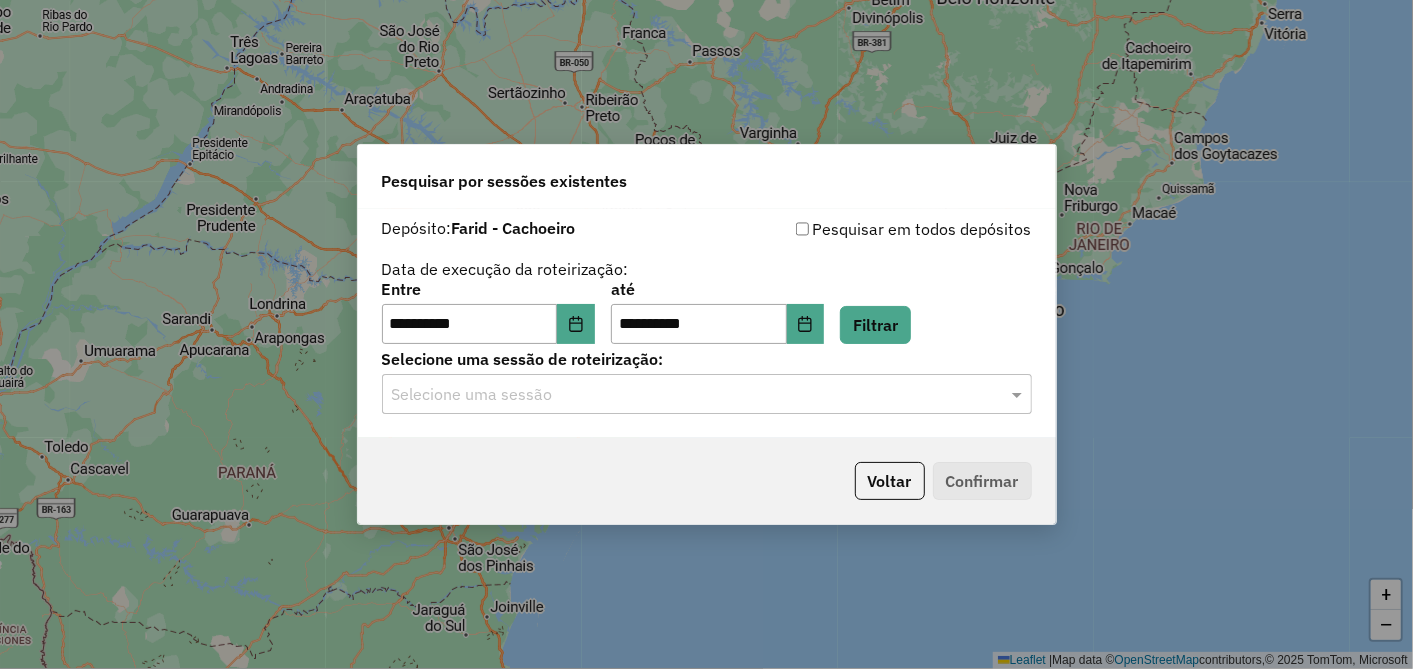 click 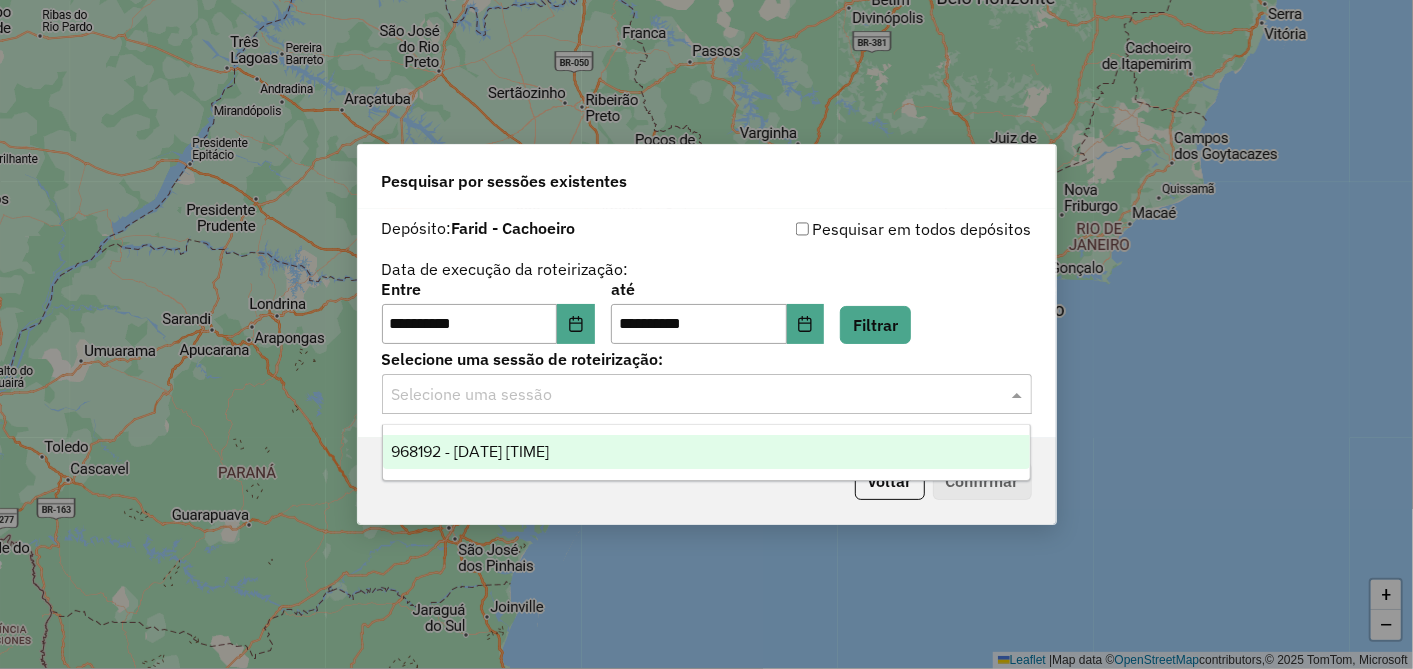 click on "968192 - 22/07/2025 17:35" at bounding box center [706, 452] 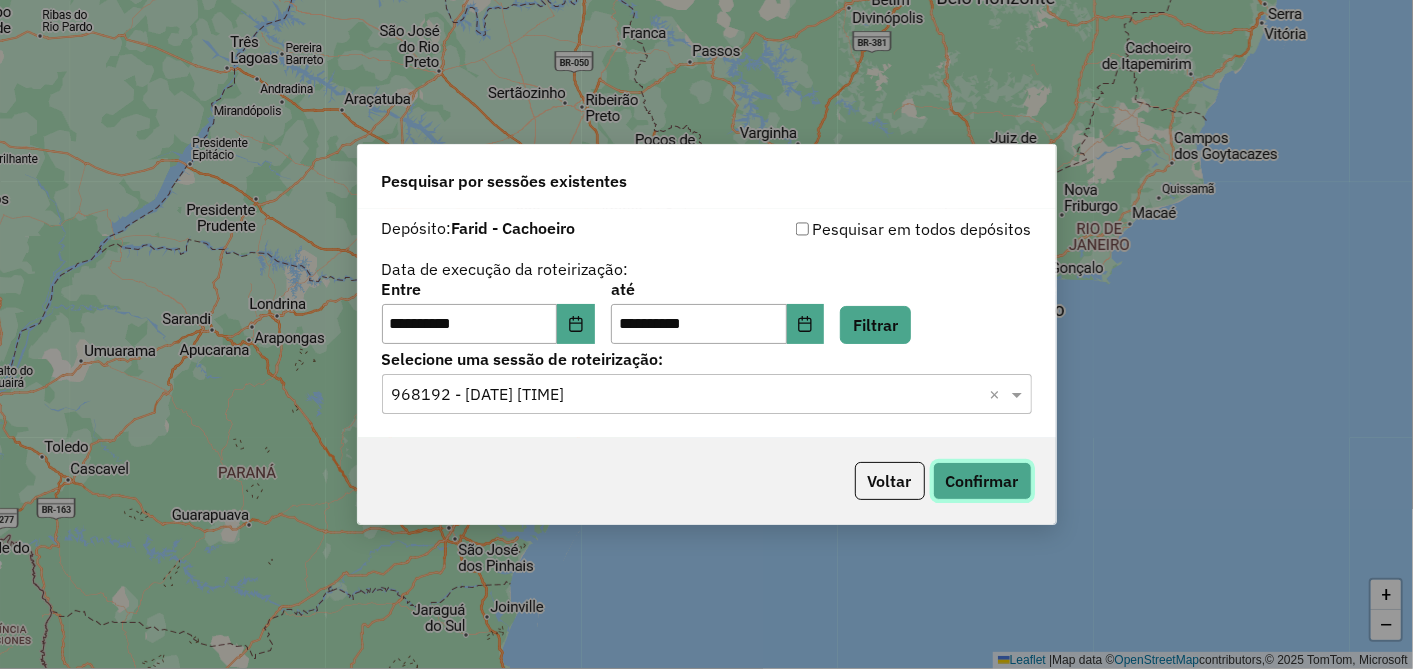 click on "Confirmar" 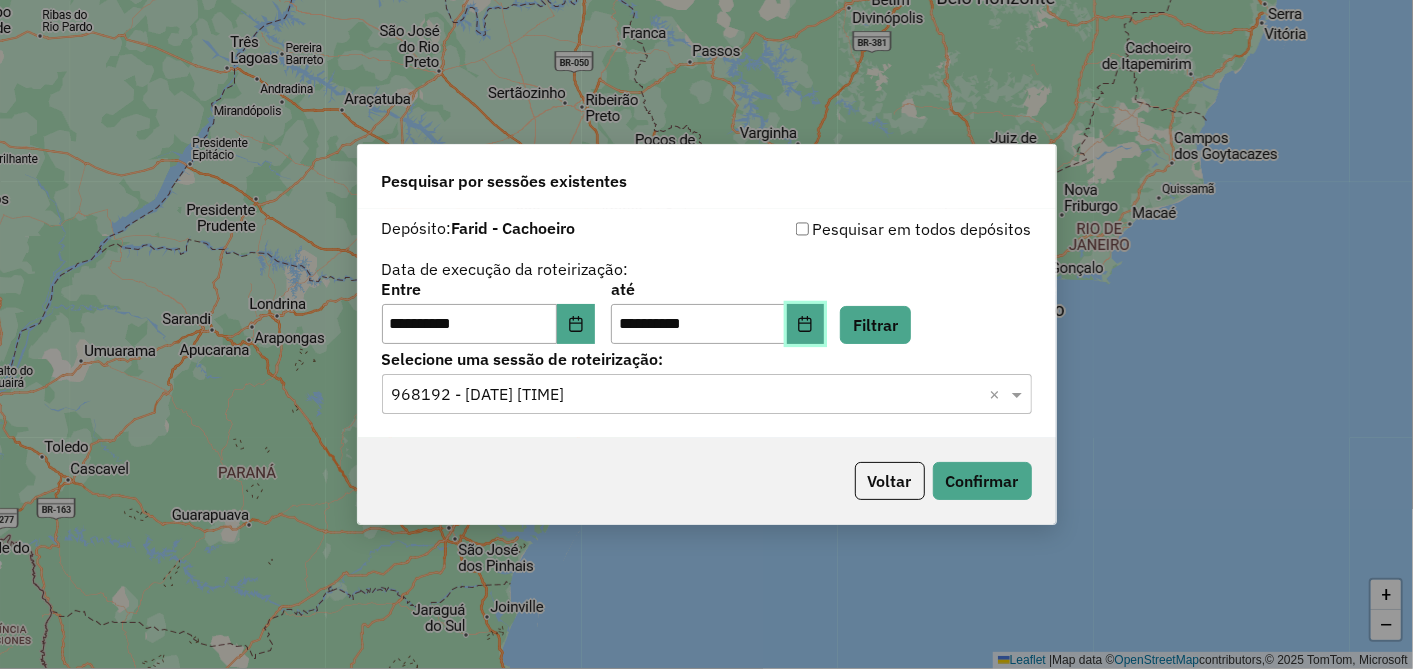 click at bounding box center [806, 324] 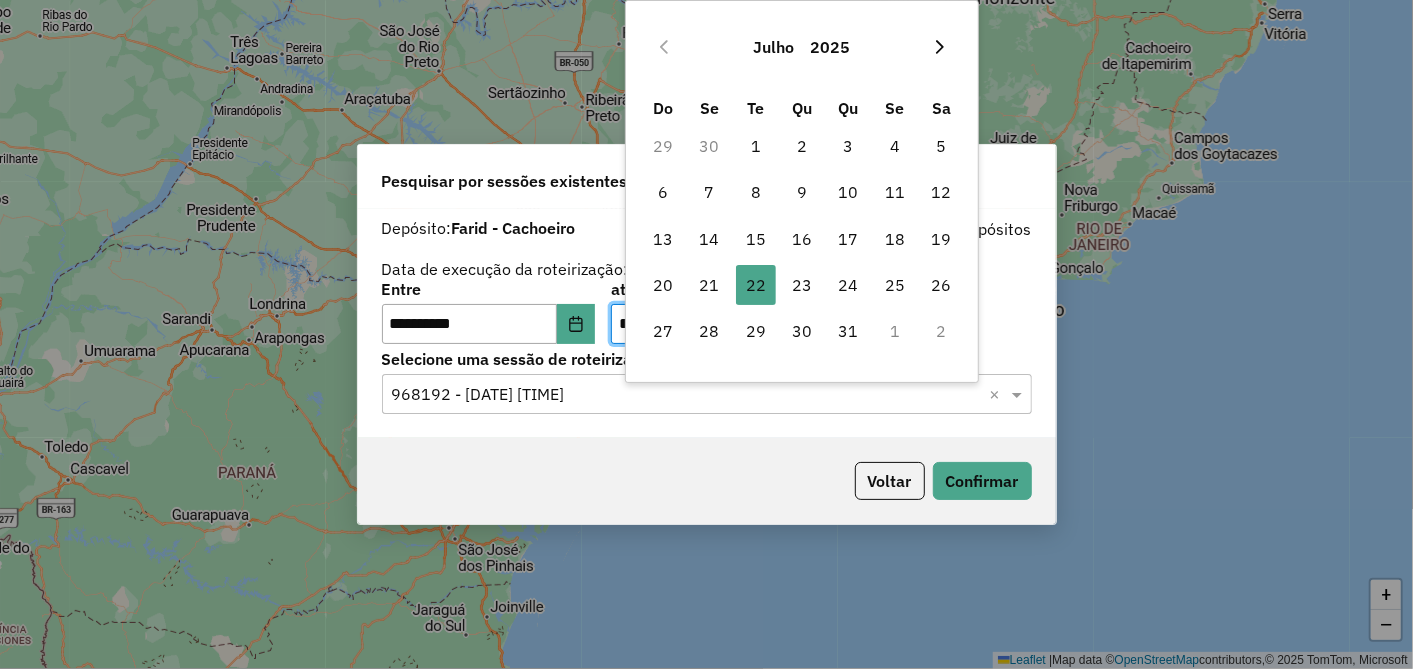 click 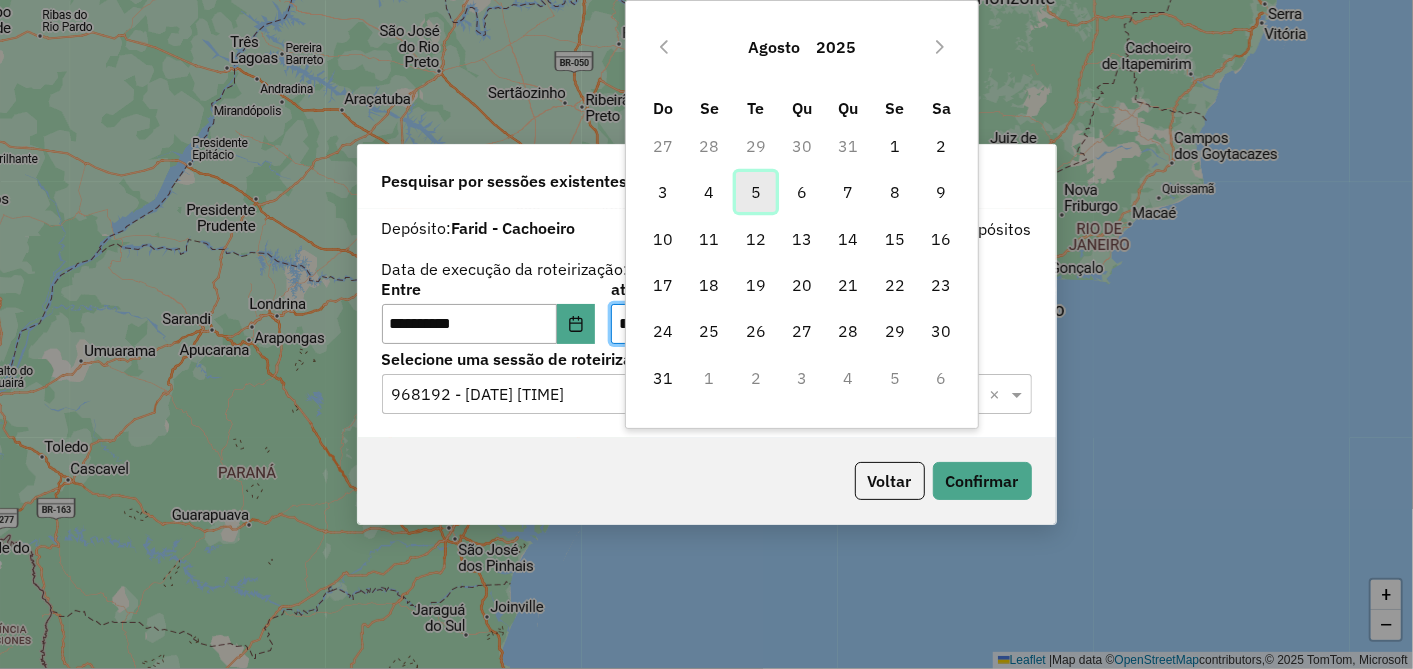 click on "5" at bounding box center (756, 192) 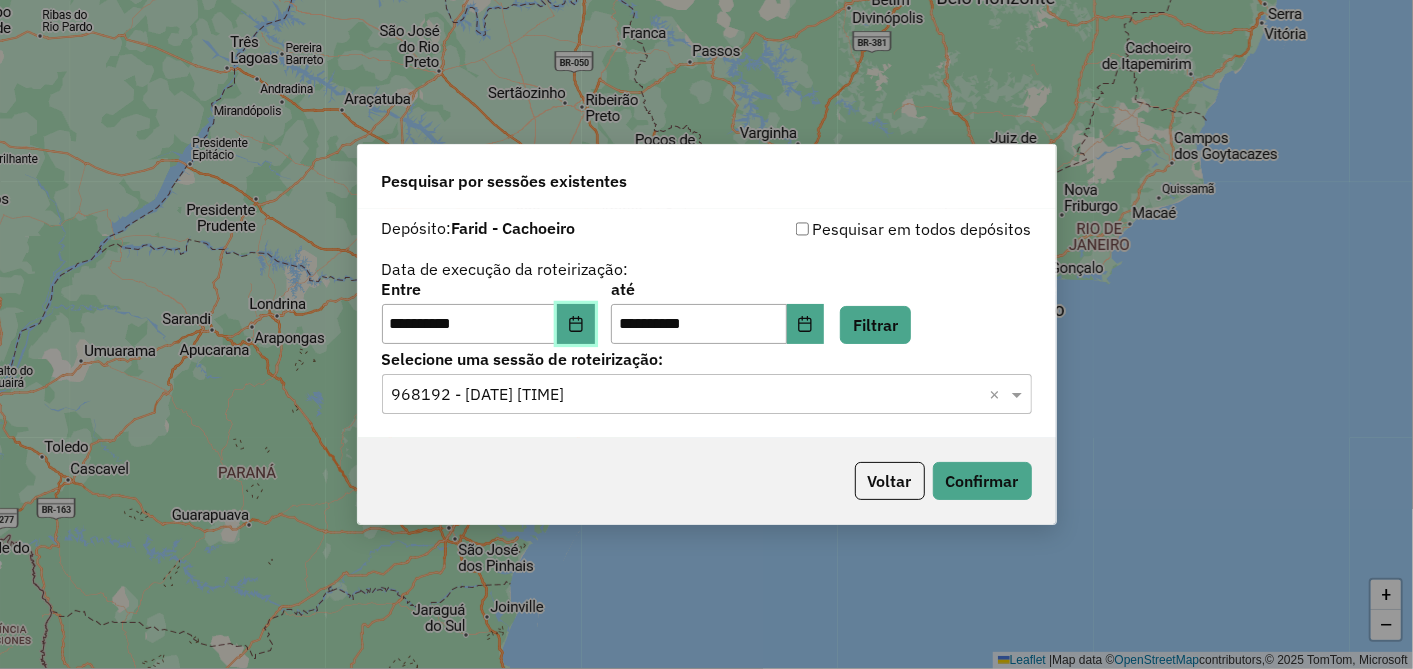 click 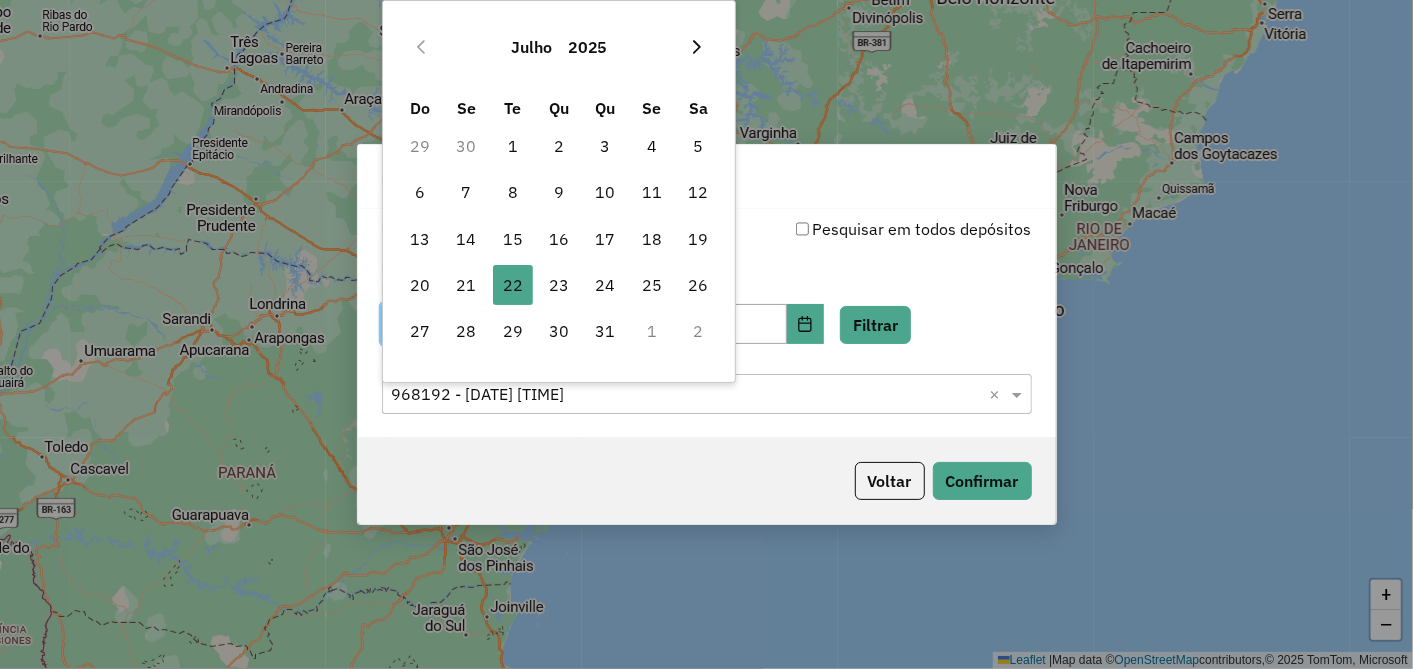 click 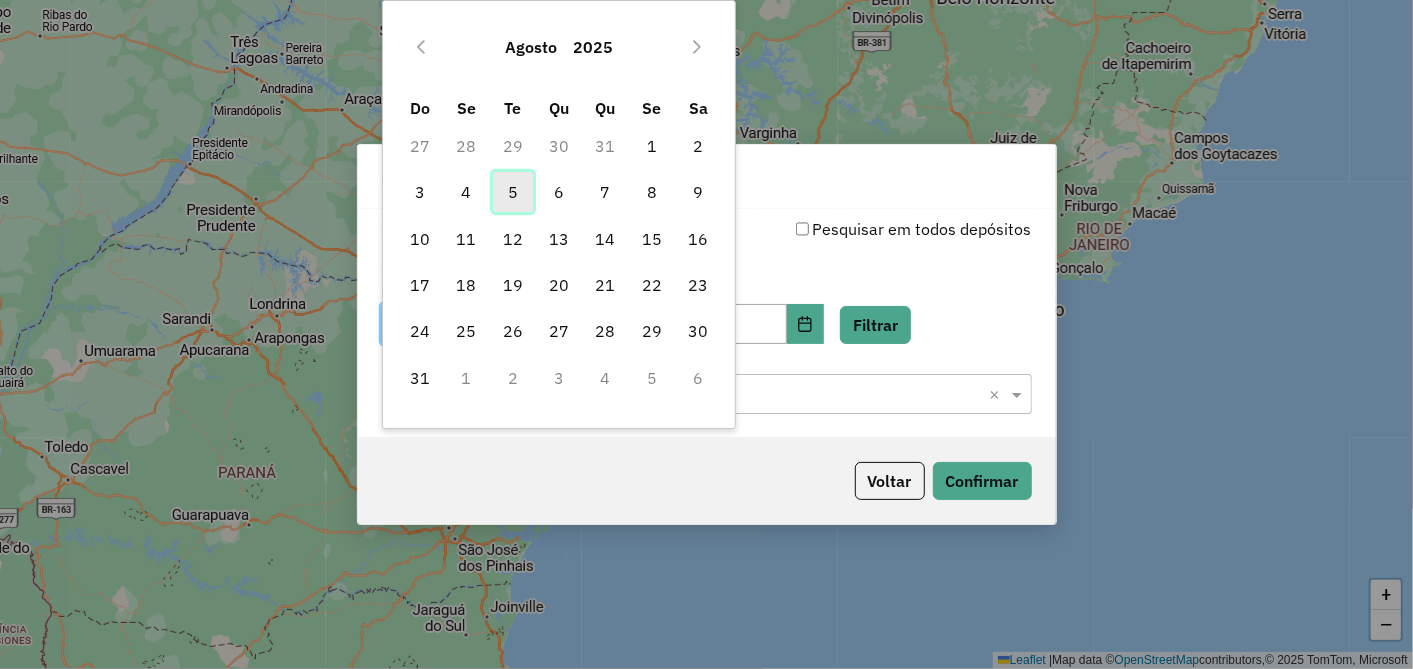 click on "5" at bounding box center (513, 192) 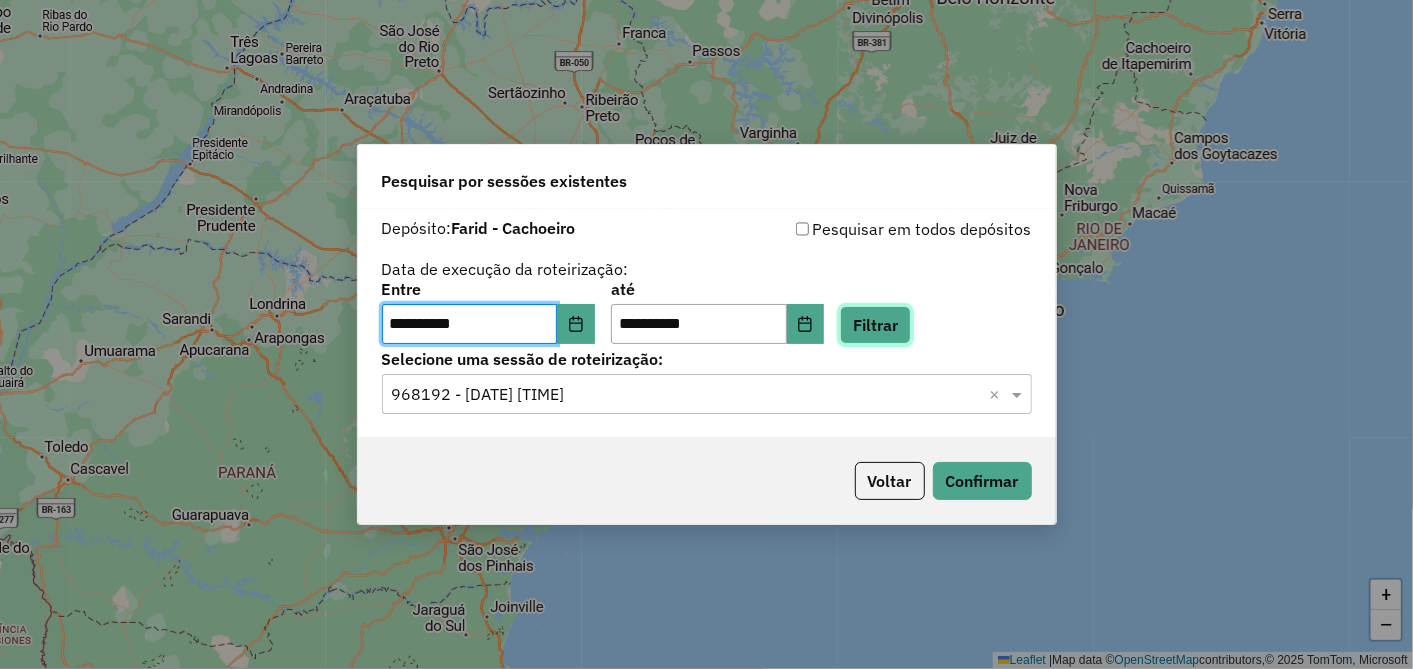 click on "Filtrar" 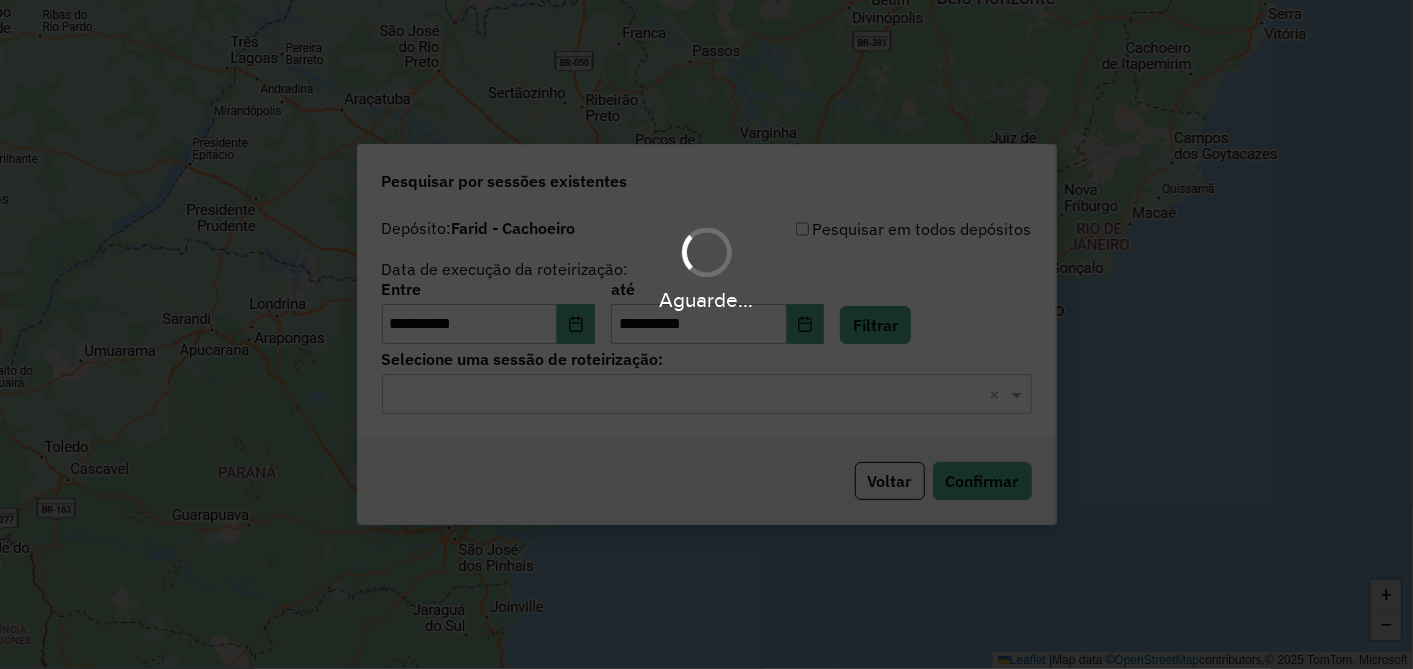 click on "Aguarde..." at bounding box center [706, 334] 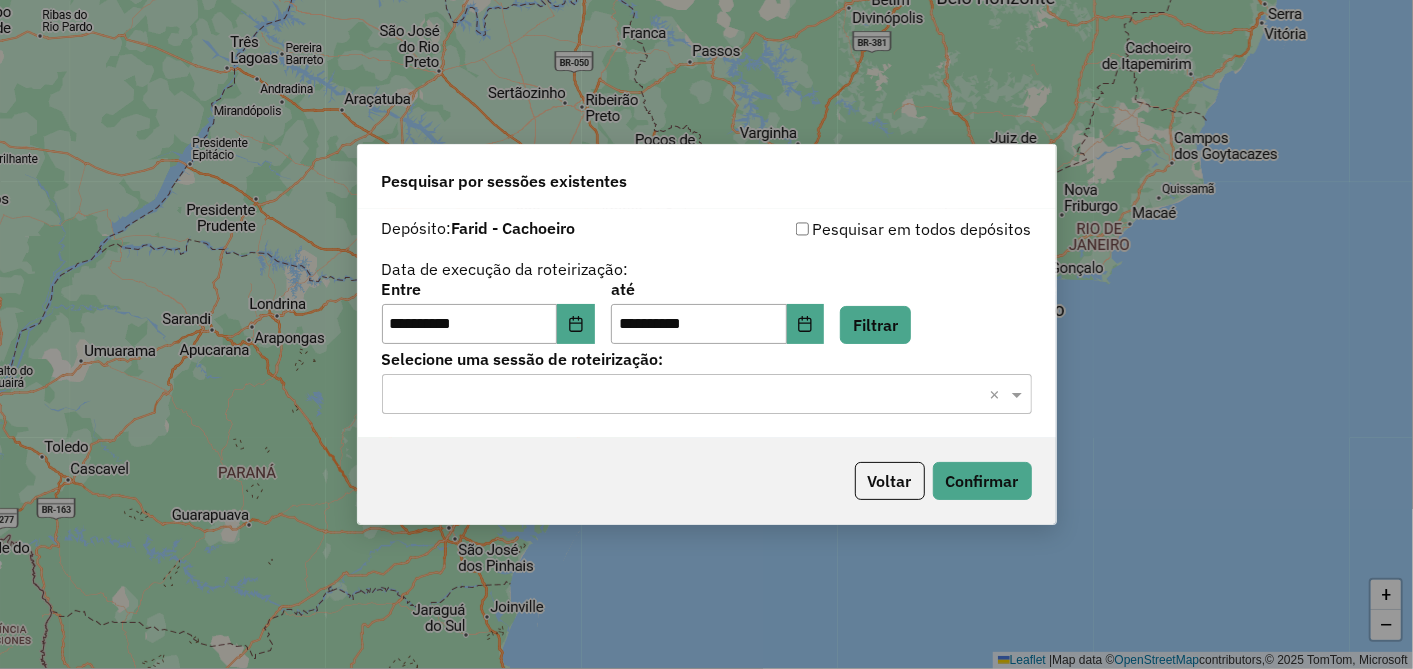 click 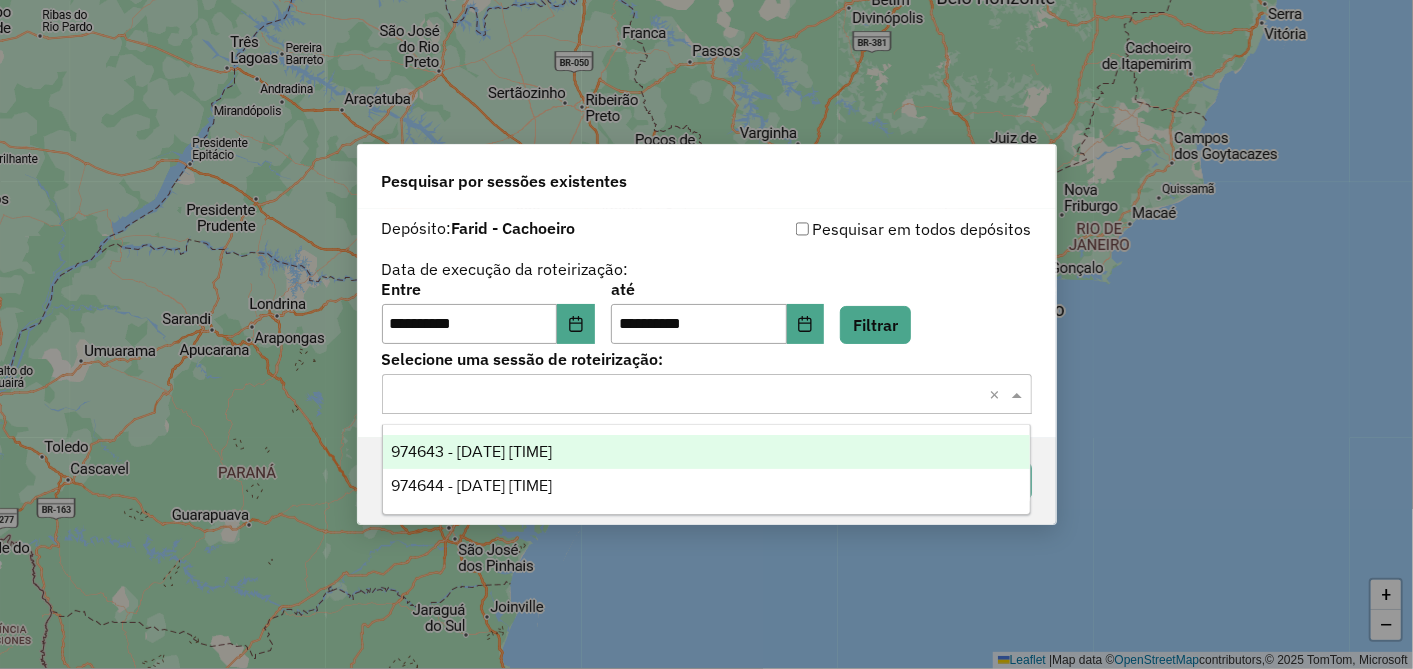 click on "974643 - 05/08/2025 17:39" at bounding box center [706, 452] 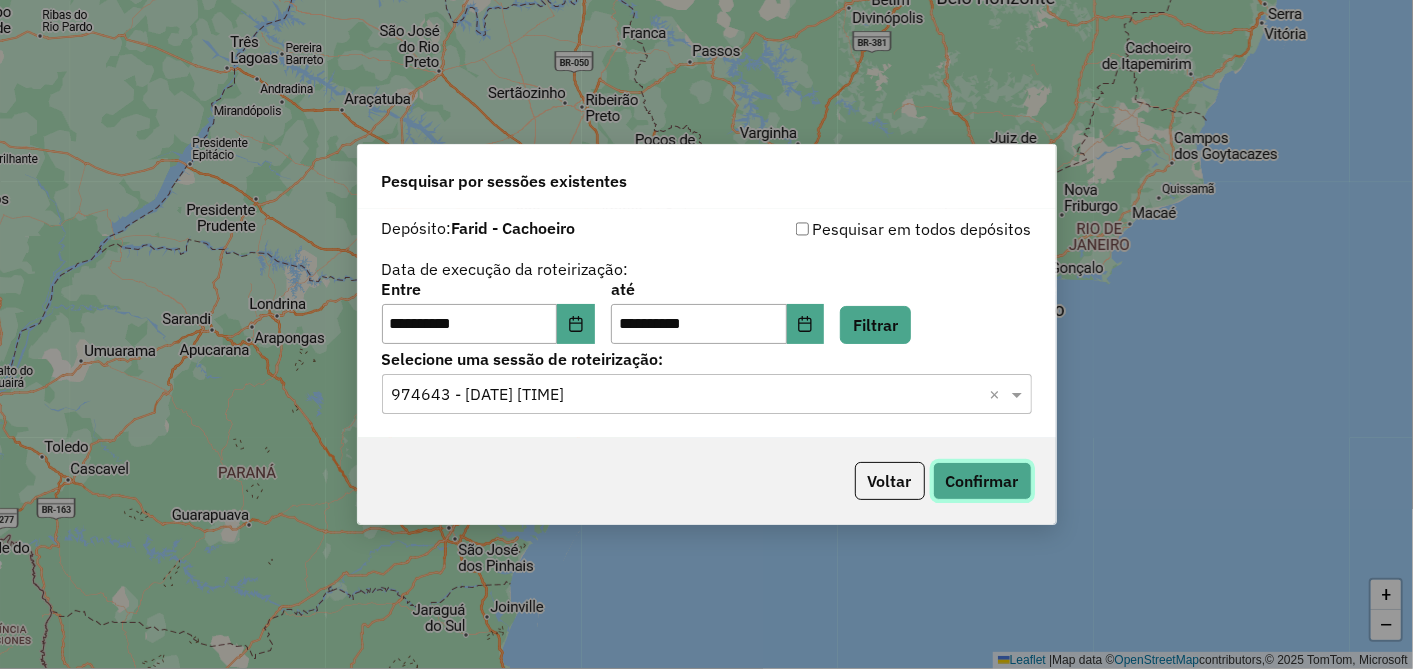 click on "Confirmar" 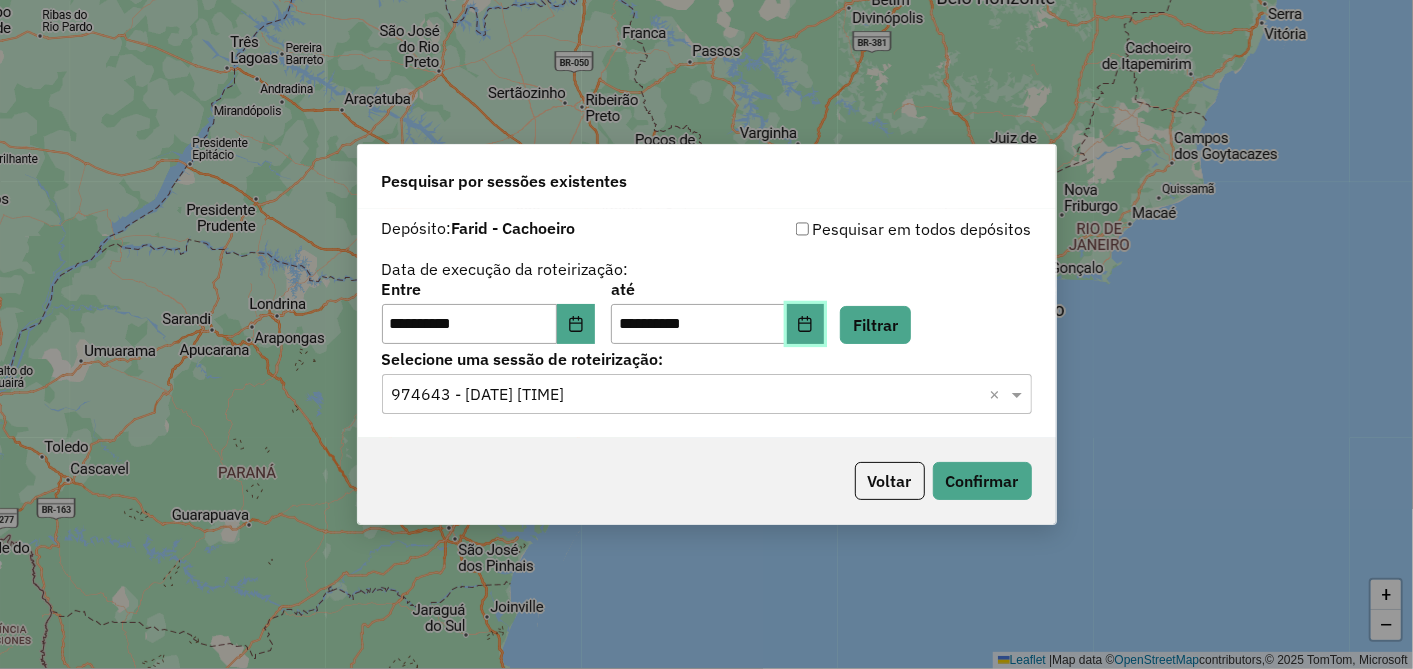 click at bounding box center (806, 324) 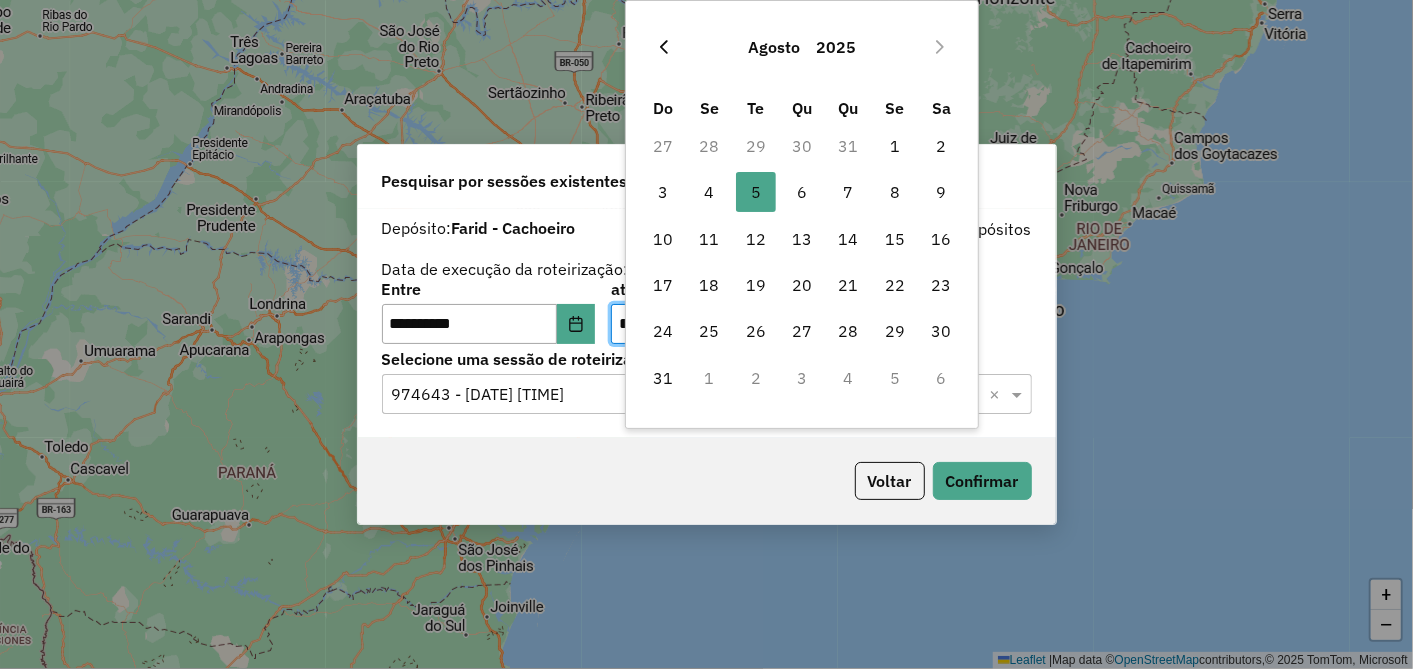 click 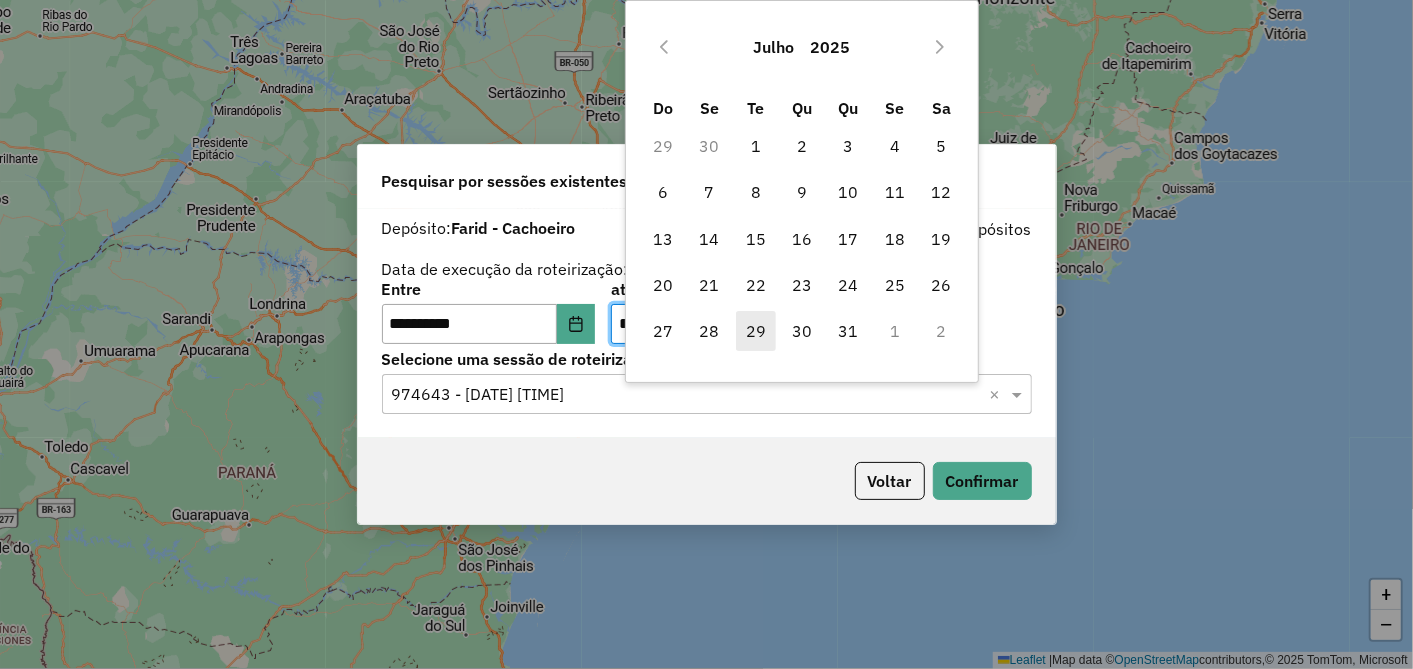 click on "29" at bounding box center (756, 331) 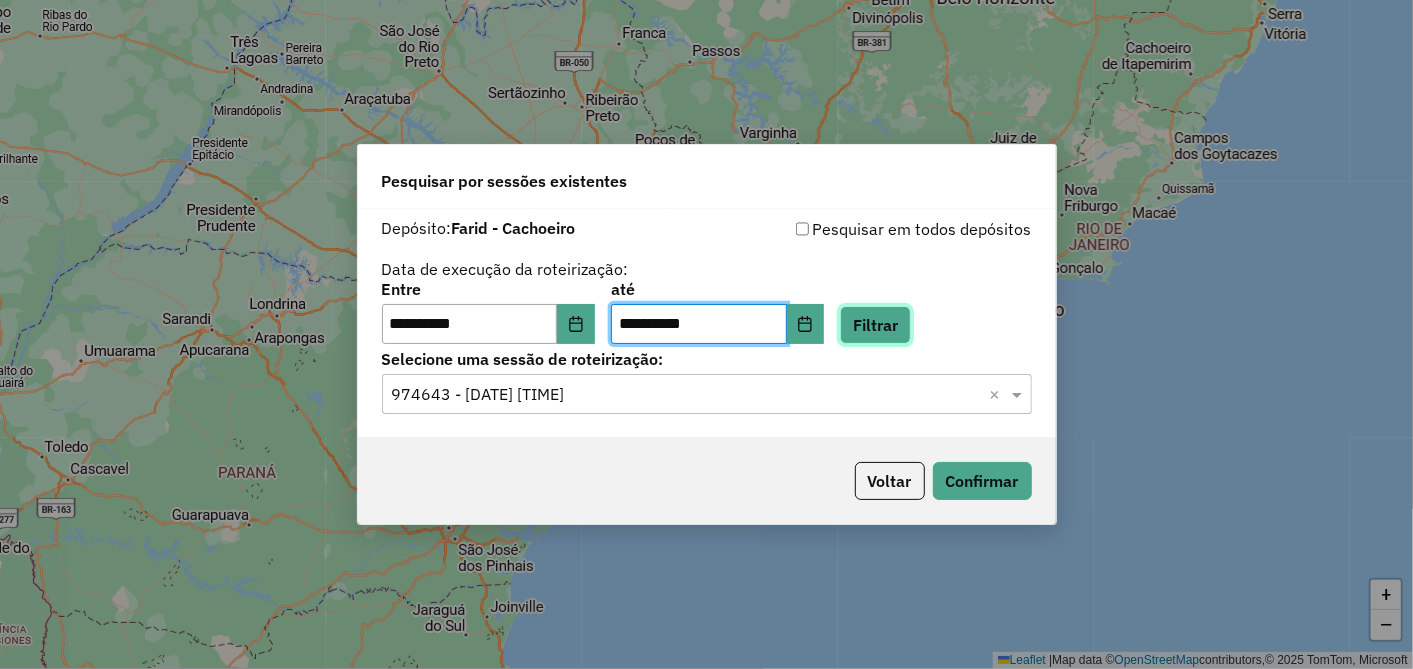 click on "Filtrar" 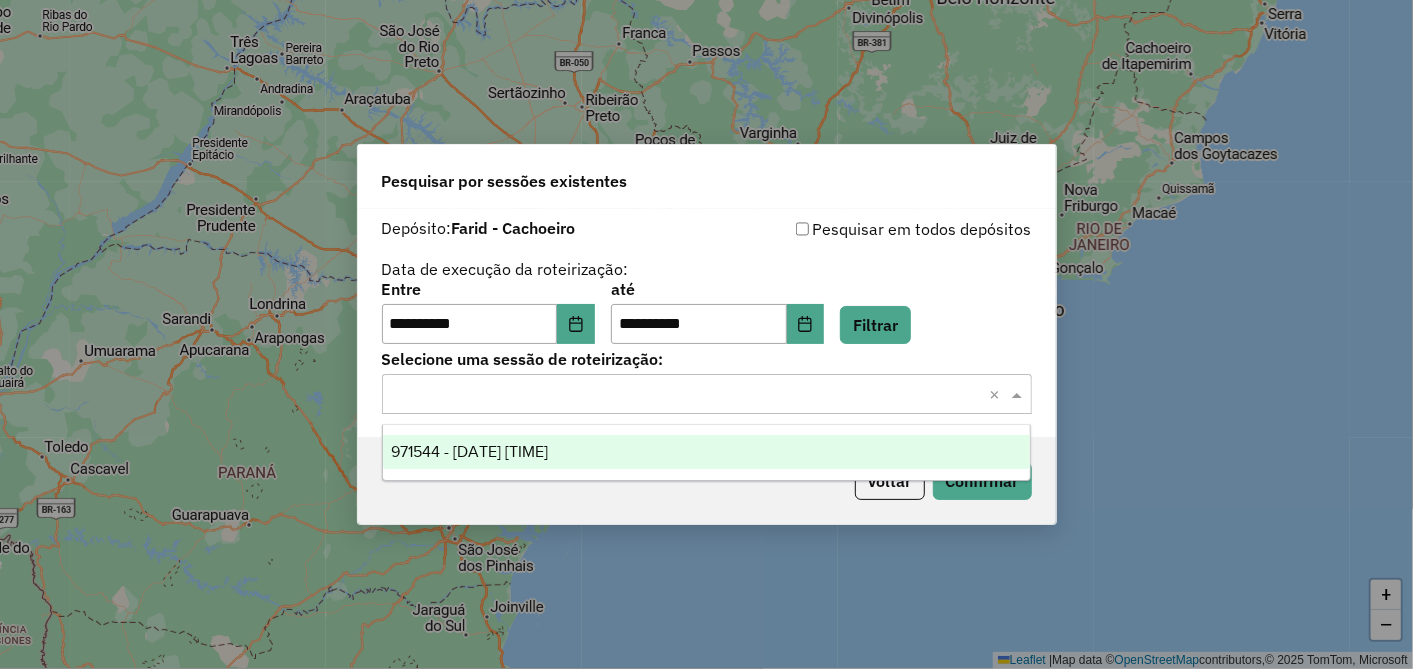 click 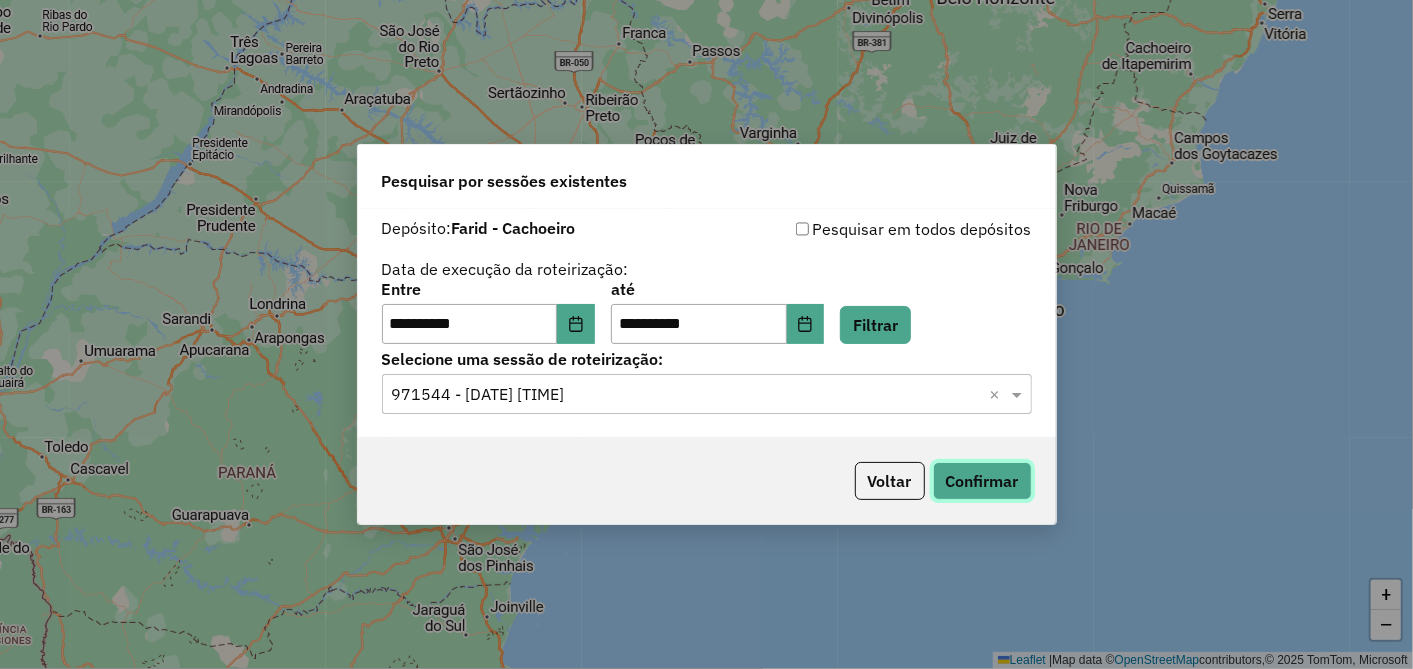 click on "Confirmar" 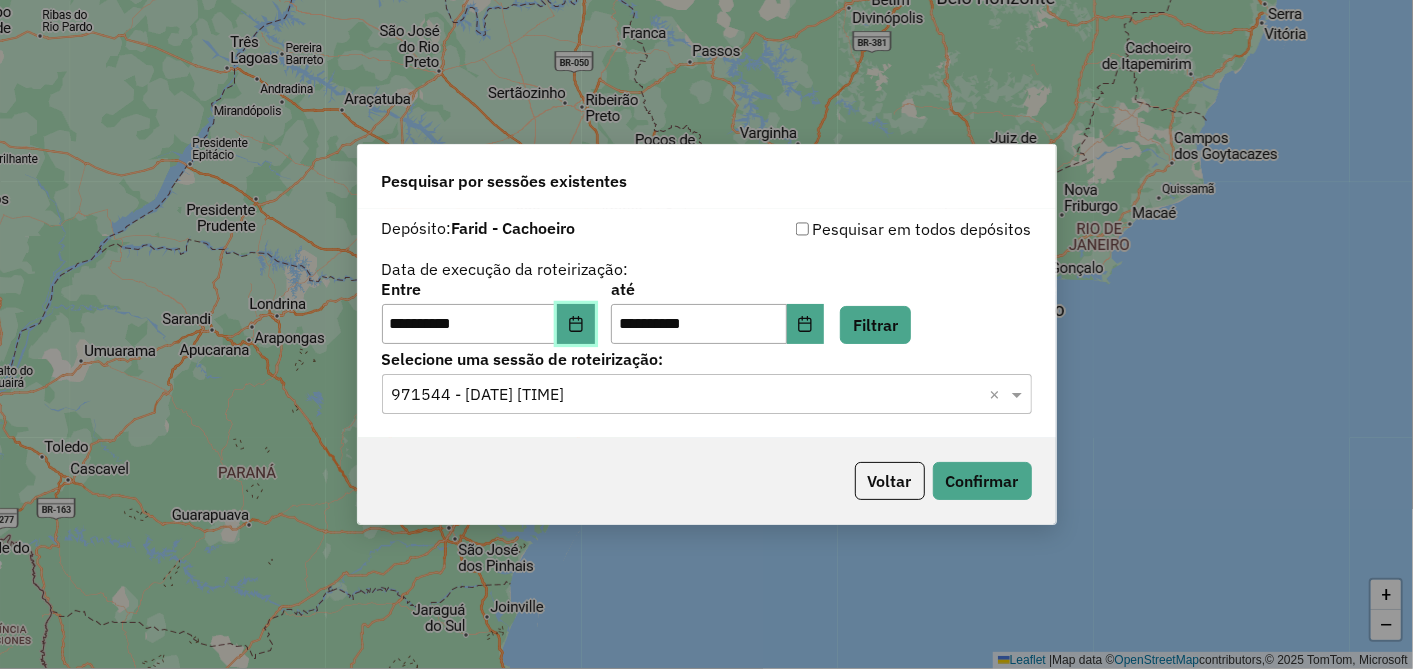 click at bounding box center [576, 324] 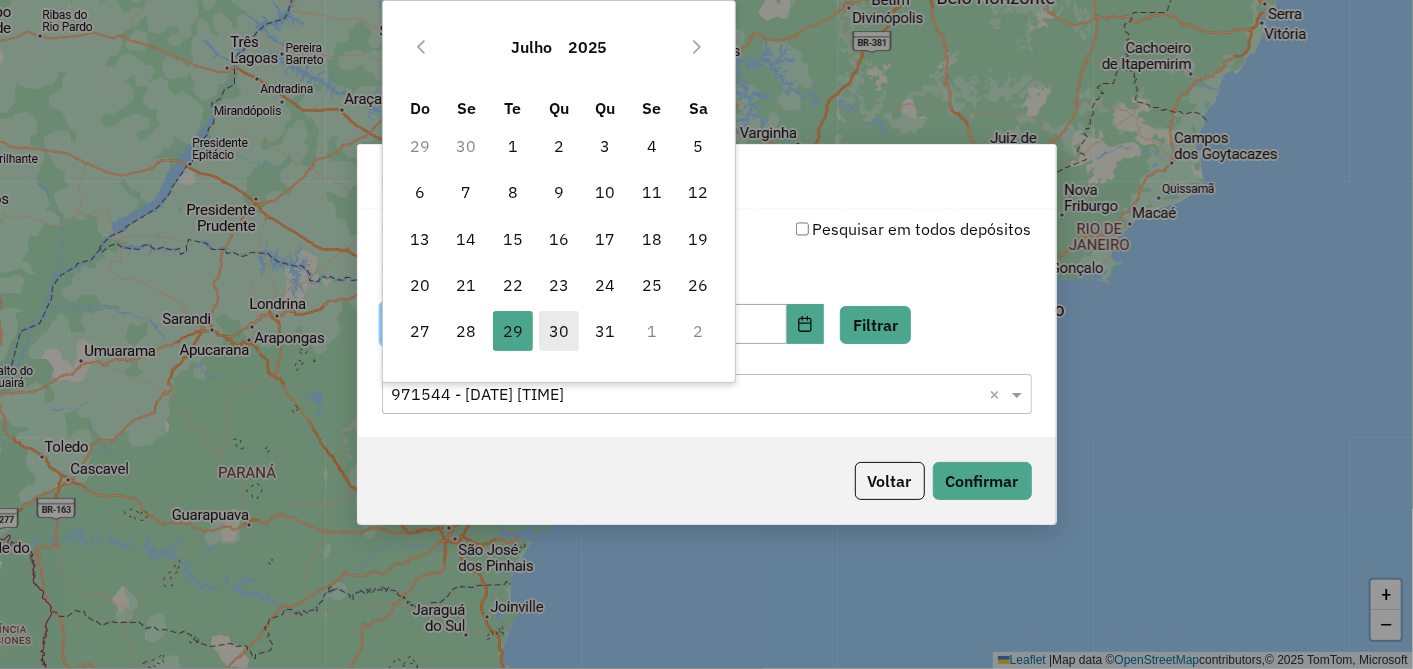 click on "30" at bounding box center [559, 331] 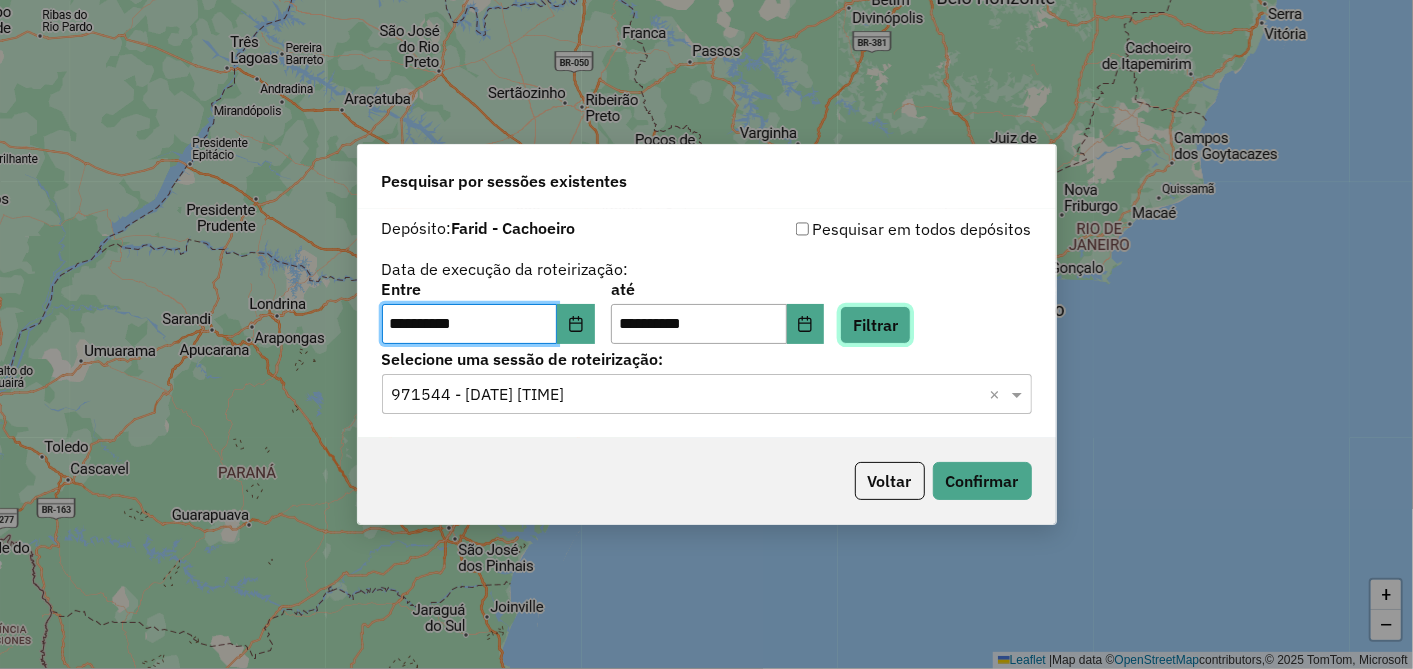 click on "Filtrar" 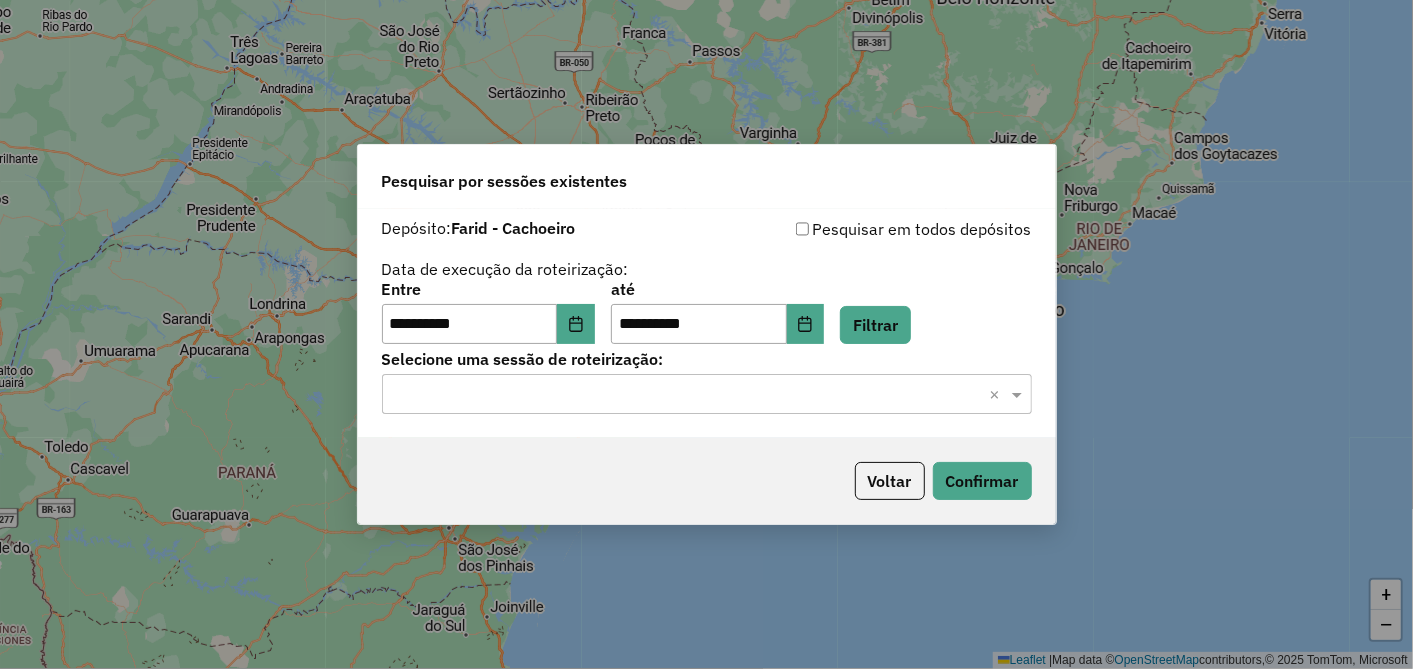 click 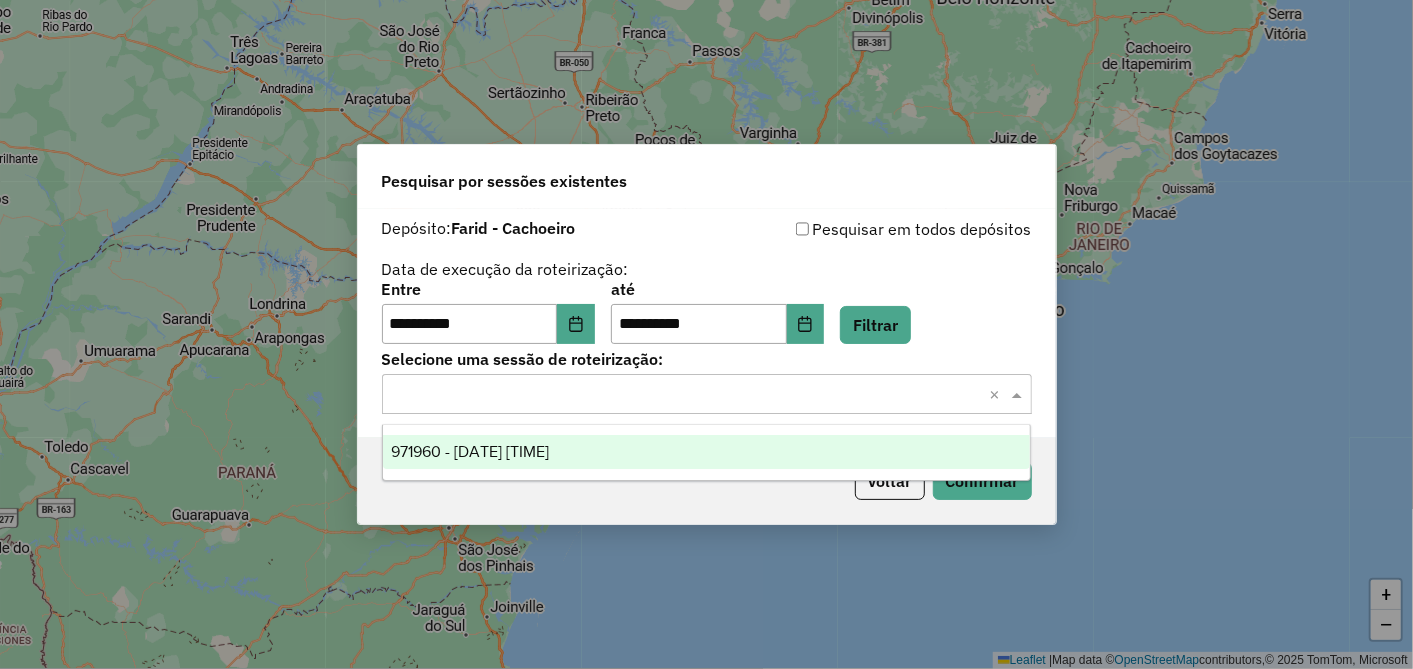 click on "971960 - 30/07/2025 17:43" at bounding box center [470, 451] 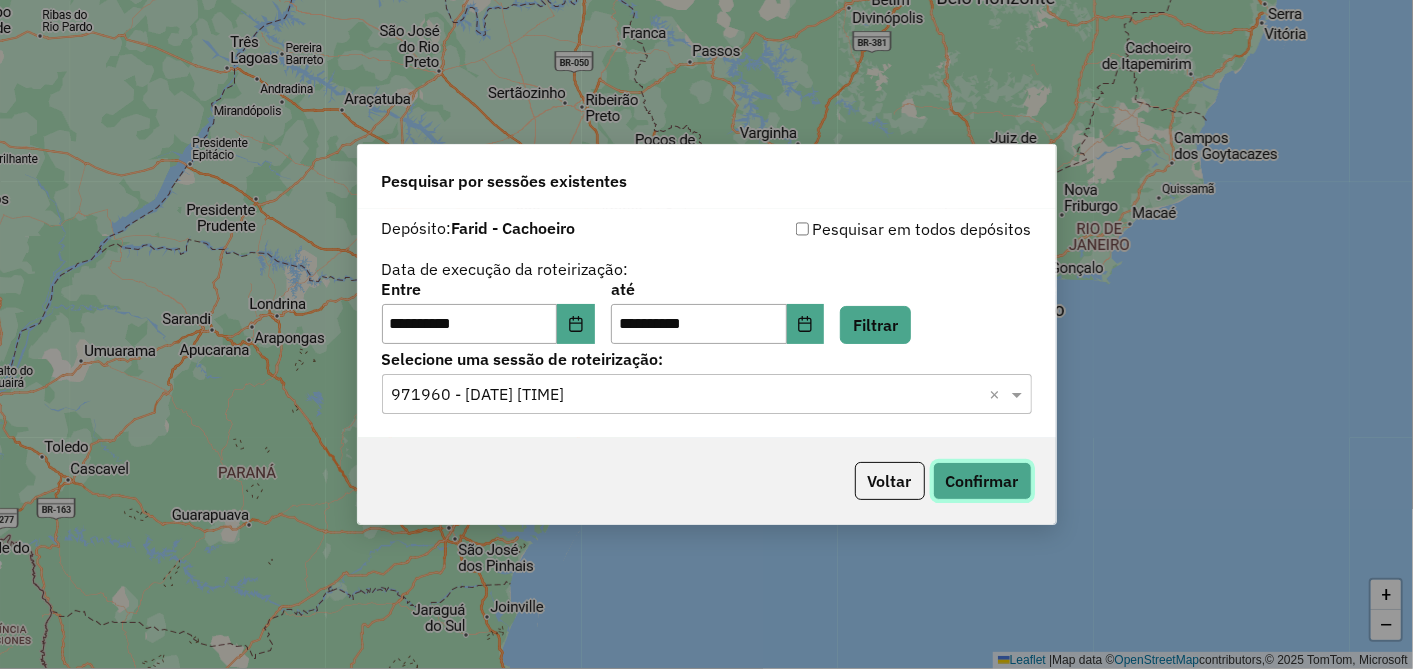click on "Confirmar" 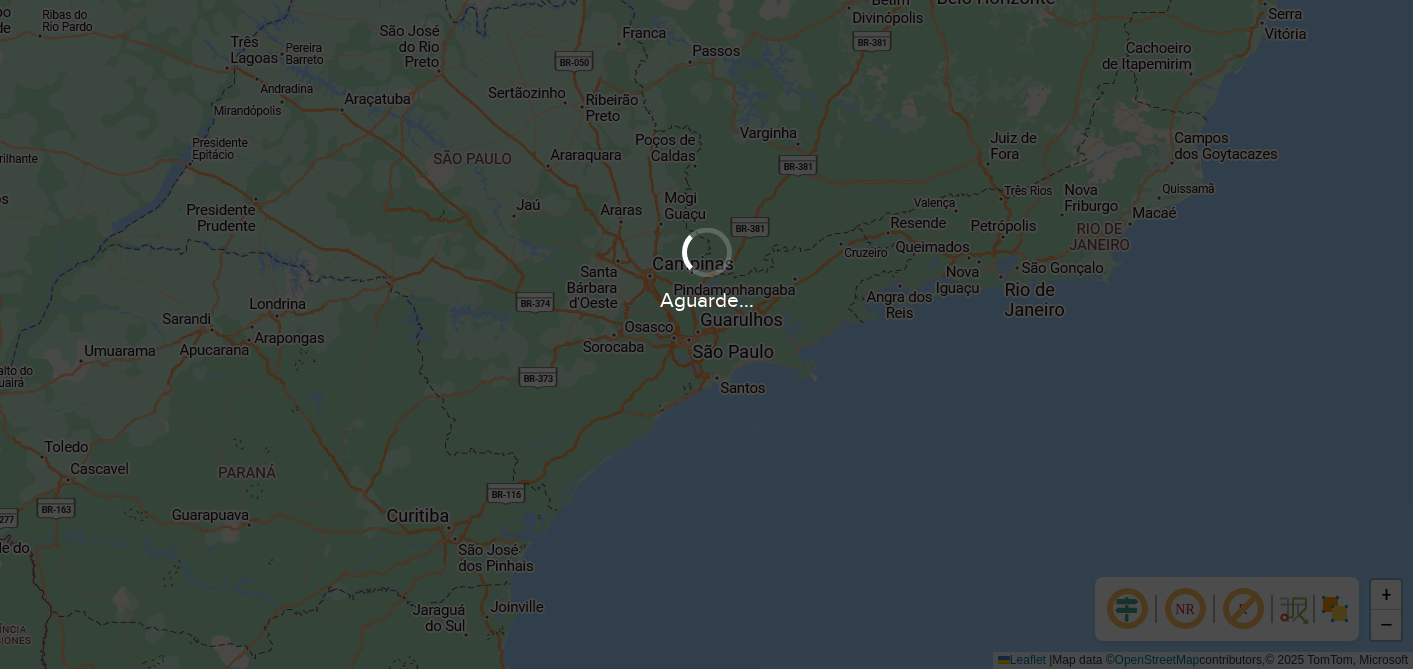 scroll, scrollTop: 0, scrollLeft: 0, axis: both 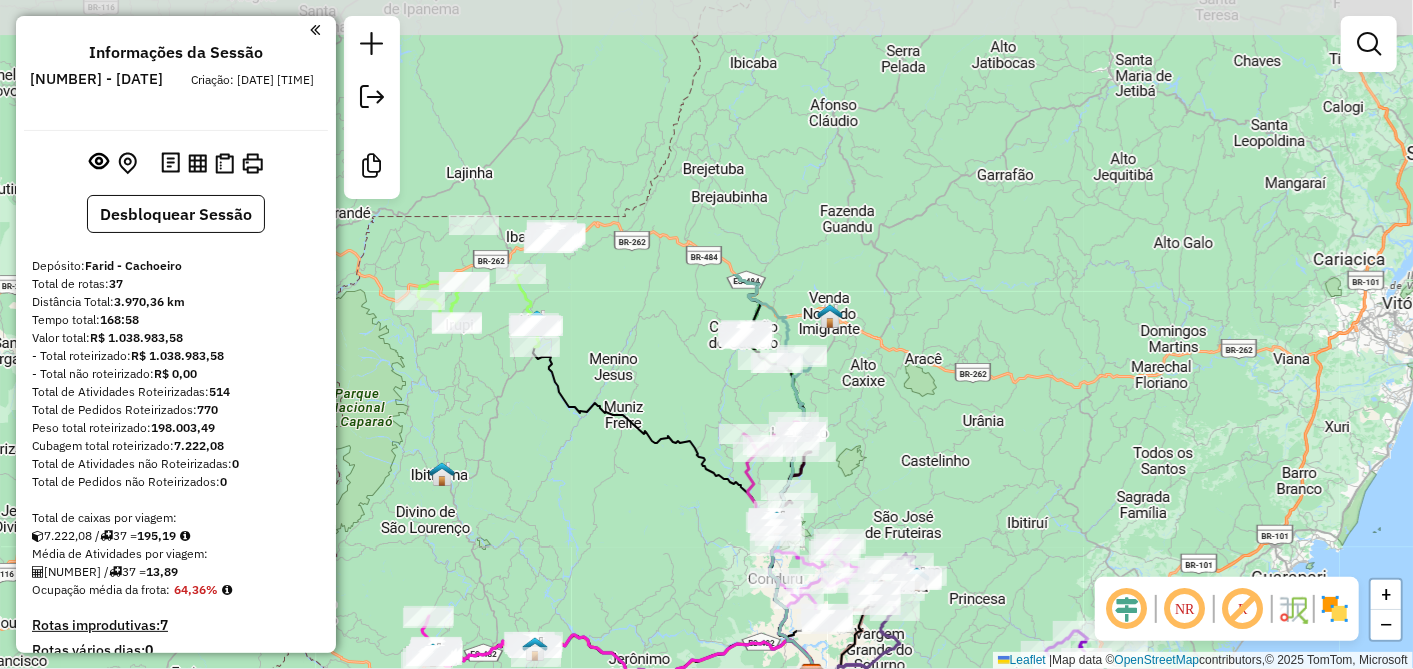 drag, startPoint x: 596, startPoint y: 179, endPoint x: 700, endPoint y: 520, distance: 356.50665 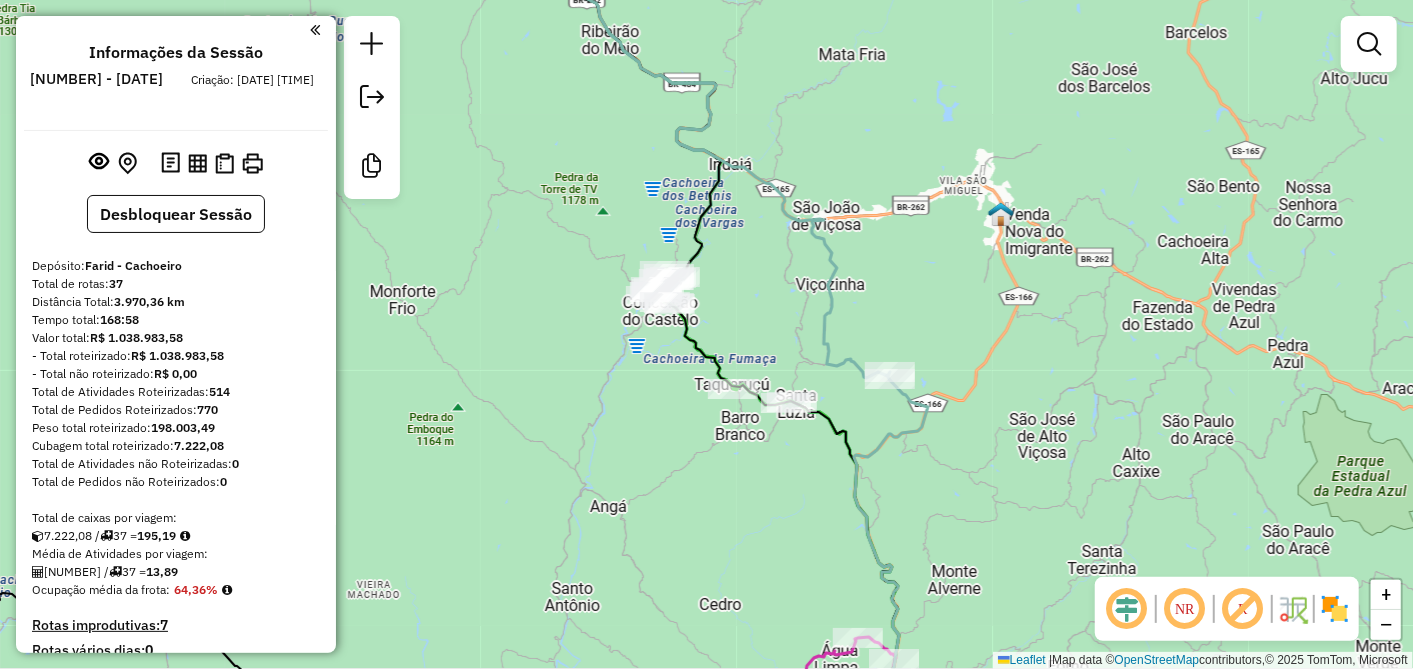 drag, startPoint x: 749, startPoint y: 477, endPoint x: 723, endPoint y: 258, distance: 220.53798 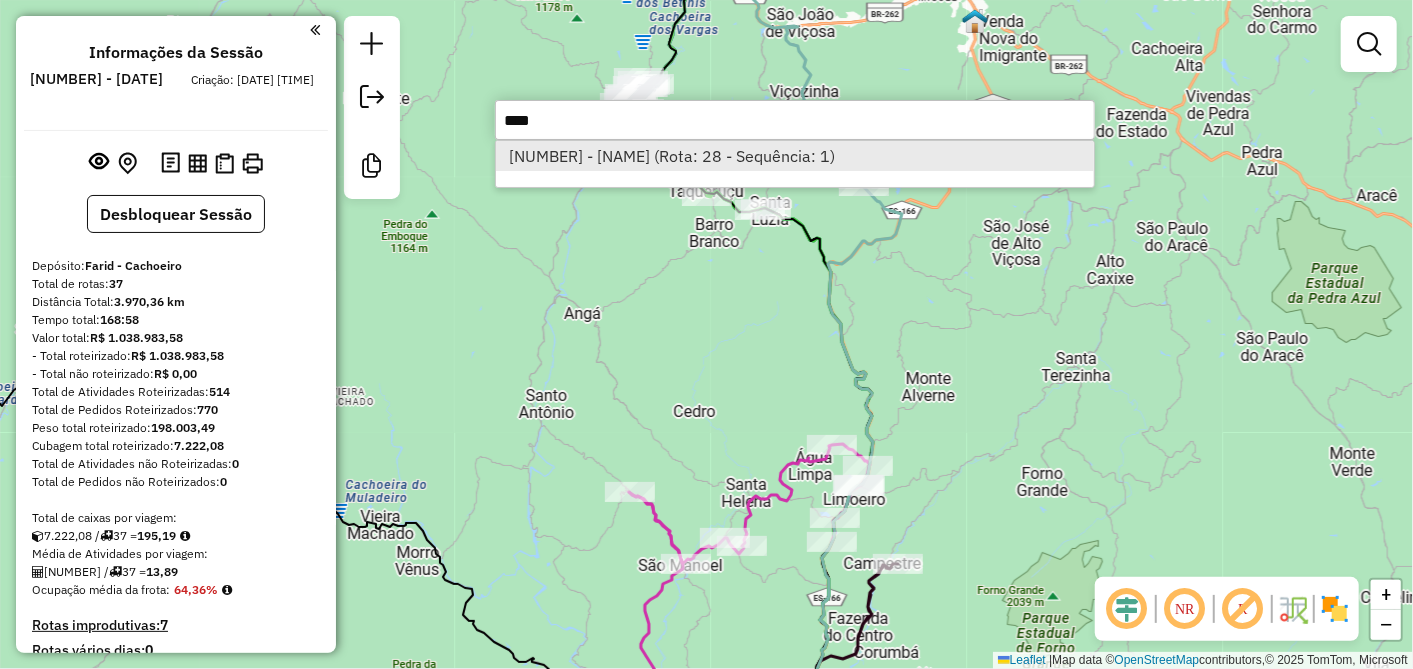 type on "****" 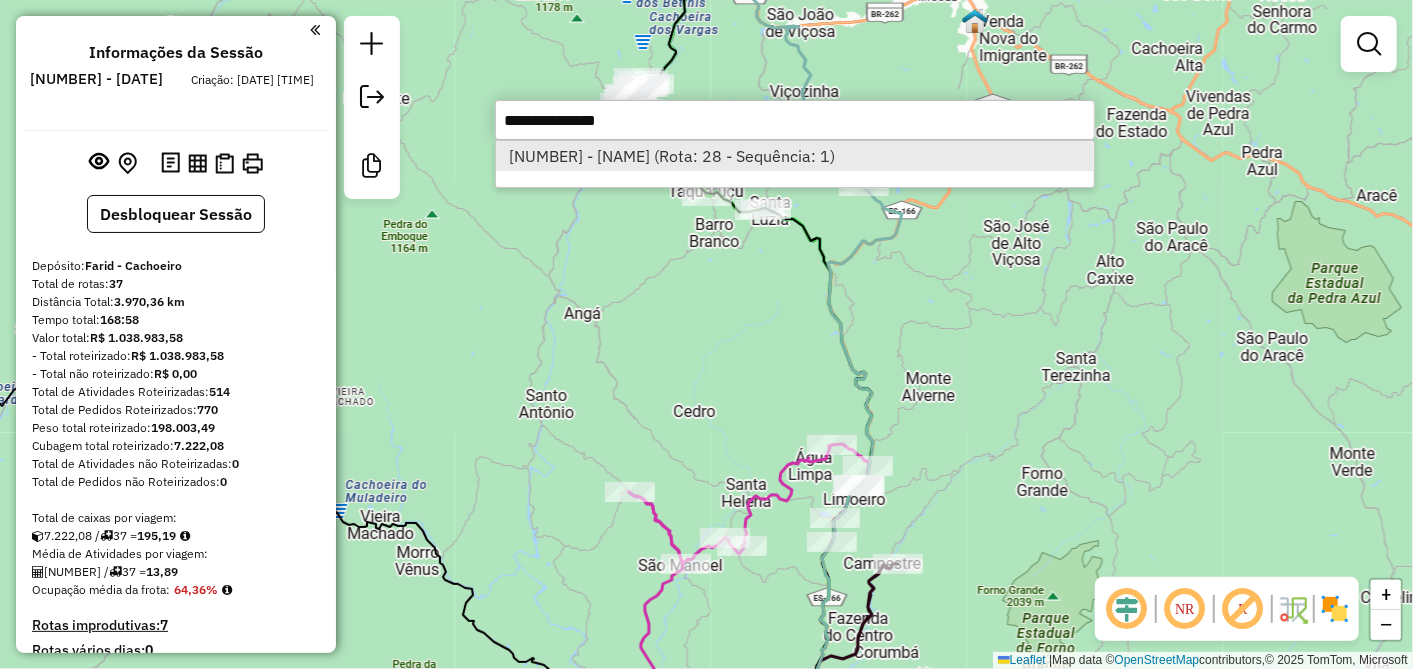 select on "**********" 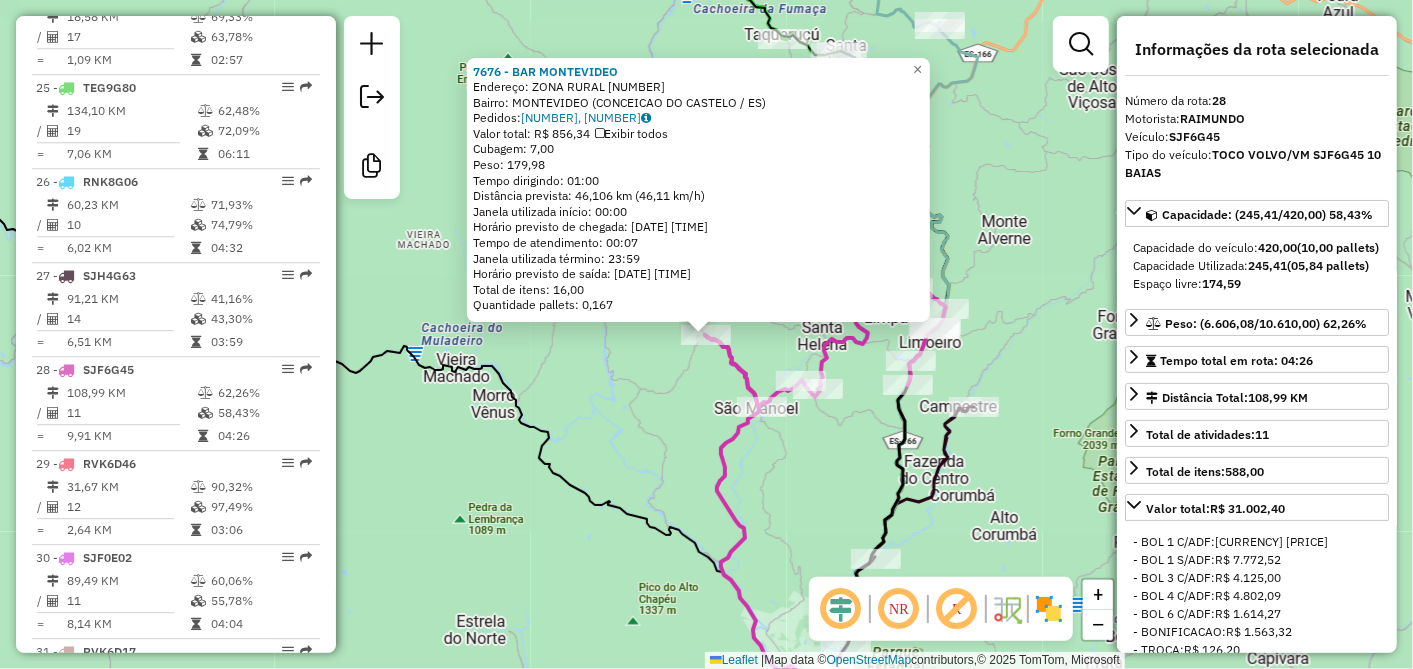 scroll, scrollTop: 3316, scrollLeft: 0, axis: vertical 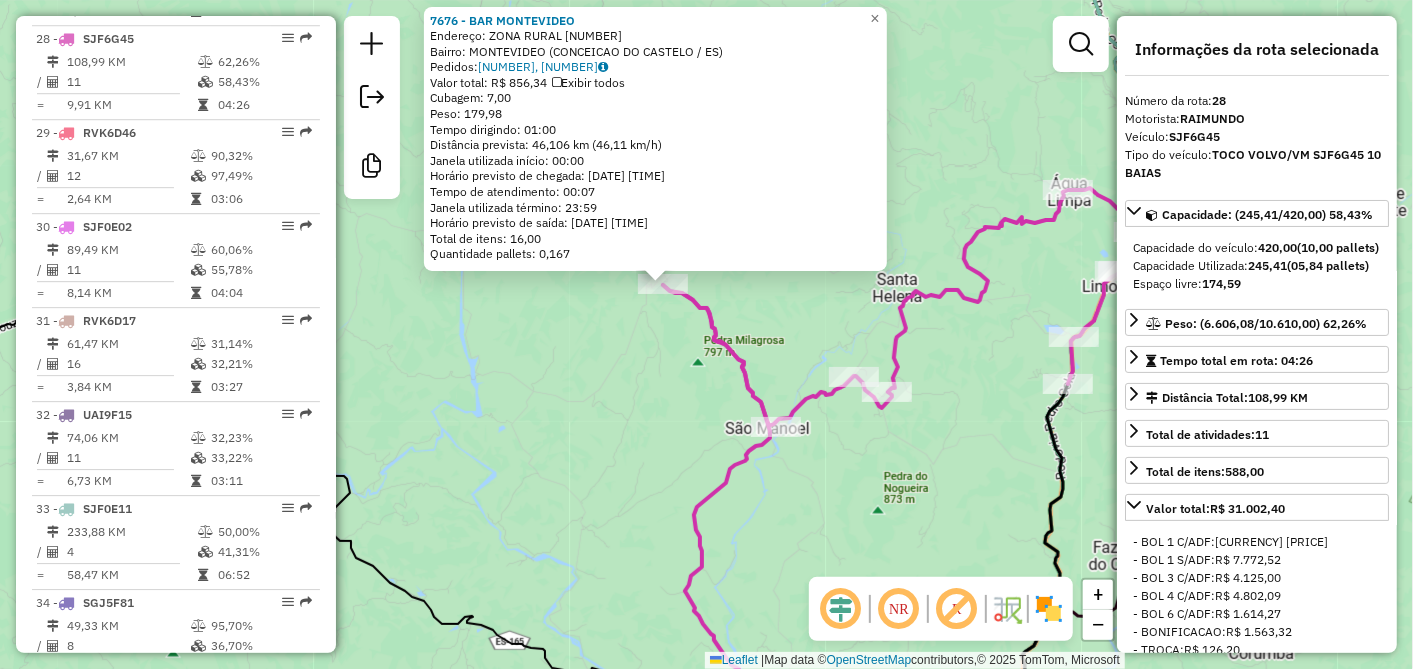 drag, startPoint x: 689, startPoint y: 380, endPoint x: 654, endPoint y: 357, distance: 41.880783 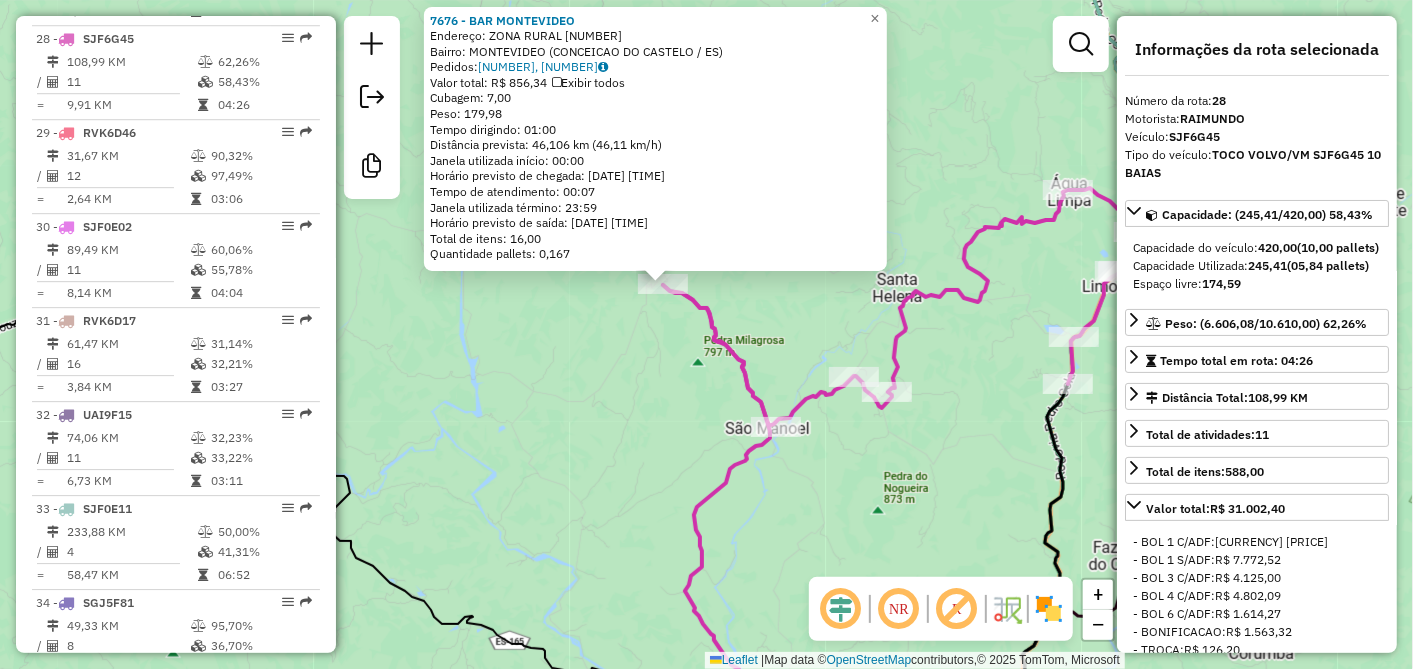 click on "7676 - BAR MONTEVIDEO  Endereço:  ZONA RURAL 1   Bairro: MONTEVIDEO (CONCEICAO DO CASTELO / ES)   Pedidos:  21251292, 21251293   Valor total: R$ 856,34   Exibir todos   Cubagem: 7,00  Peso: 179,98  Tempo dirigindo: 01:00   Distância prevista: 46,106 km (46,11 km/h)   Janela utilizada início: 00:00   Horário previsto de chegada: 22/07/2025 08:20   Tempo de atendimento: 00:07   Janela utilizada término: 23:59   Horário previsto de saída: 22/07/2025 08:27   Total de itens: 16,00   Quantidade pallets: 0,167  × Janela de atendimento Grade de atendimento Capacidade Transportadoras Veículos Cliente Pedidos  Rotas Selecione os dias de semana para filtrar as janelas de atendimento  Seg   Ter   Qua   Qui   Sex   Sáb   Dom  Informe o período da janela de atendimento: De: Até:  Filtrar exatamente a janela do cliente  Considerar janela de atendimento padrão  Selecione os dias de semana para filtrar as grades de atendimento  Seg   Ter   Qua   Qui   Sex   Sáb   Dom   Peso mínimo:   Peso máximo:   De:   De:" 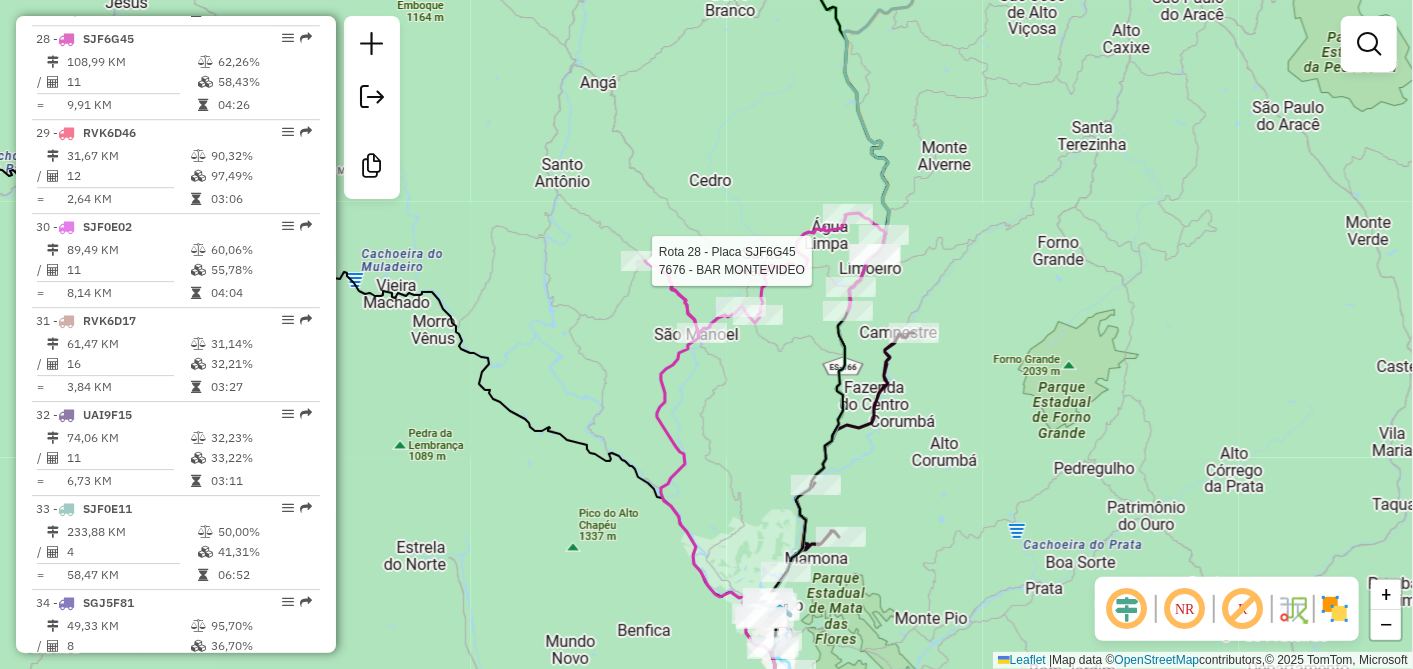 select on "**********" 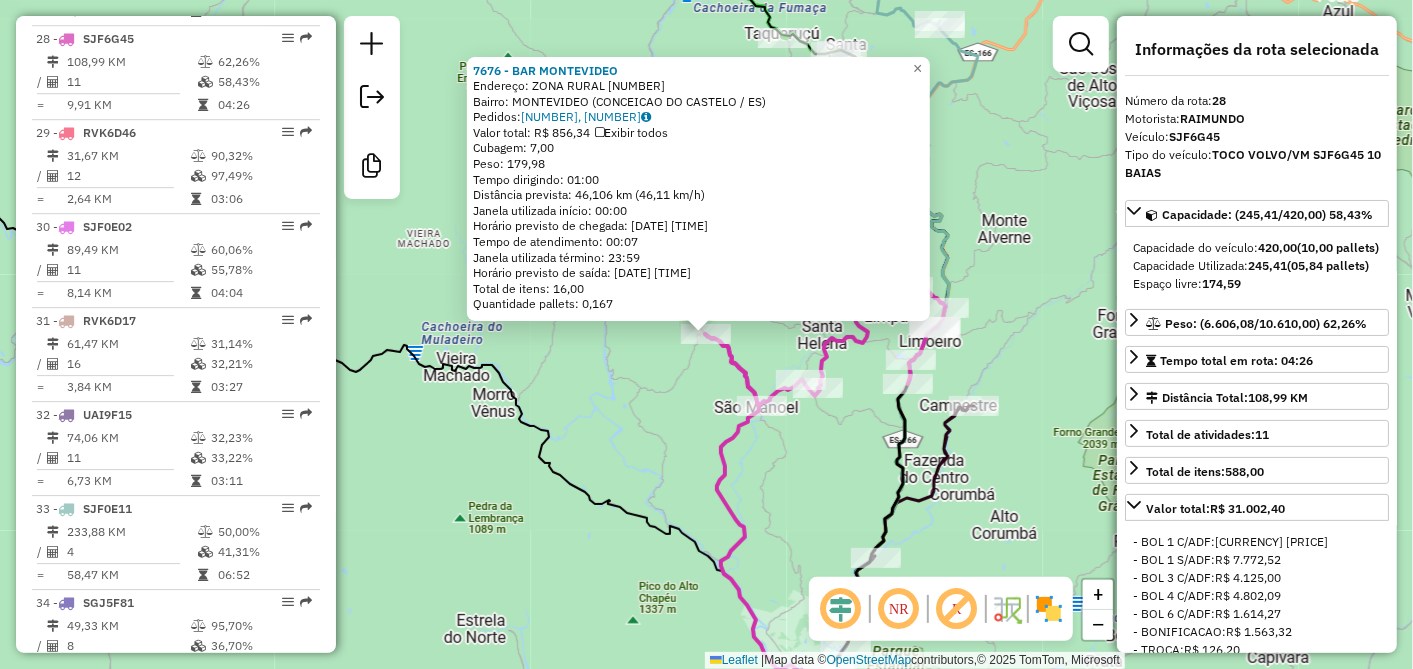 click on "7676 - BAR MONTEVIDEO  Endereço:  ZONA RURAL 1   Bairro: MONTEVIDEO (CONCEICAO DO CASTELO / ES)   Pedidos:  21251292, 21251293   Valor total: R$ 856,34   Exibir todos   Cubagem: 7,00  Peso: 179,98  Tempo dirigindo: 01:00   Distância prevista: 46,106 km (46,11 km/h)   Janela utilizada início: 00:00   Horário previsto de chegada: 22/07/2025 08:20   Tempo de atendimento: 00:07   Janela utilizada término: 23:59   Horário previsto de saída: 22/07/2025 08:27   Total de itens: 16,00   Quantidade pallets: 0,167  × Janela de atendimento Grade de atendimento Capacidade Transportadoras Veículos Cliente Pedidos  Rotas Selecione os dias de semana para filtrar as janelas de atendimento  Seg   Ter   Qua   Qui   Sex   Sáb   Dom  Informe o período da janela de atendimento: De: Até:  Filtrar exatamente a janela do cliente  Considerar janela de atendimento padrão  Selecione os dias de semana para filtrar as grades de atendimento  Seg   Ter   Qua   Qui   Sex   Sáb   Dom   Peso mínimo:   Peso máximo:   De:   De:" 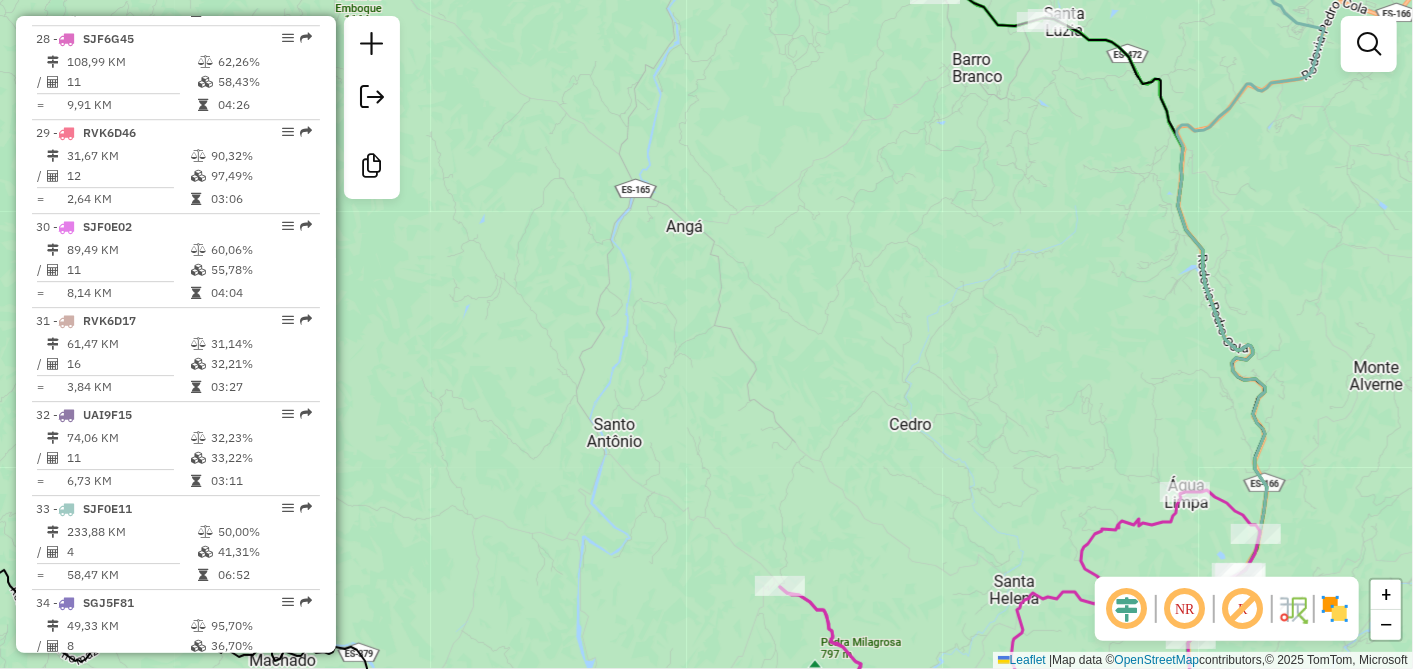 drag, startPoint x: 640, startPoint y: 143, endPoint x: 649, endPoint y: 200, distance: 57.706154 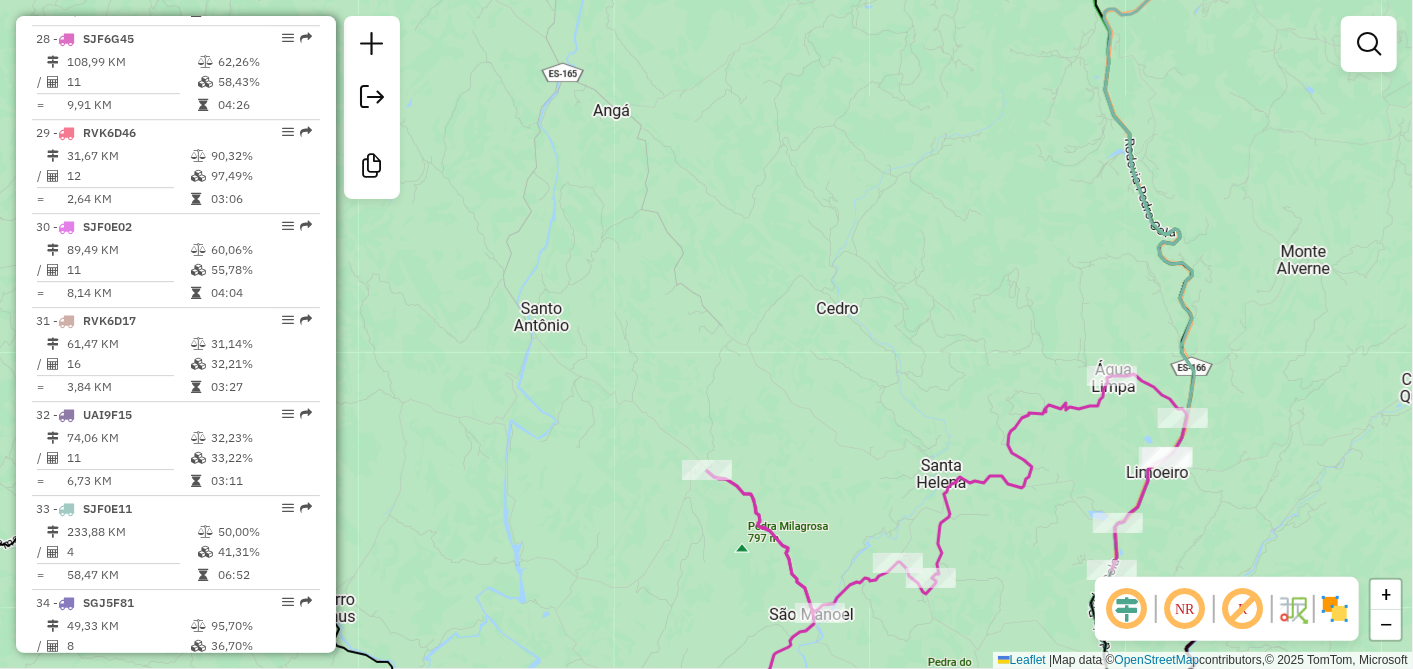 drag, startPoint x: 689, startPoint y: 307, endPoint x: 702, endPoint y: 365, distance: 59.439045 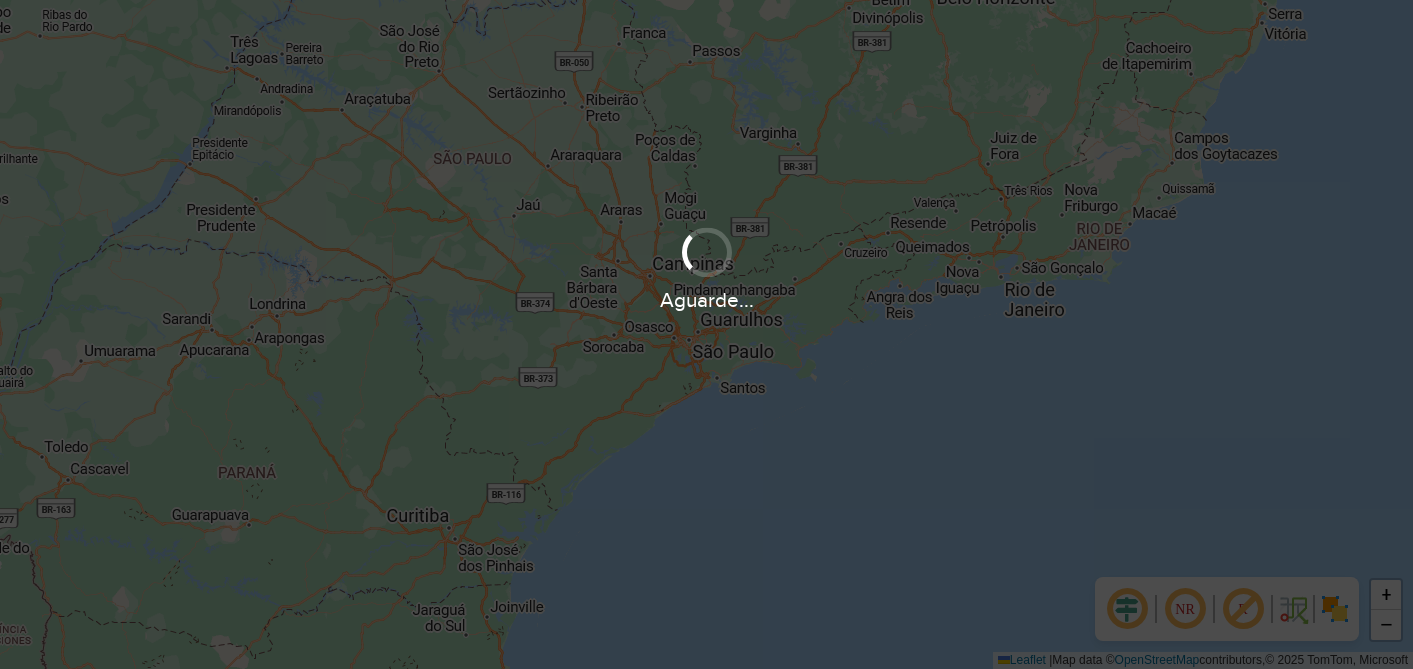 scroll, scrollTop: 0, scrollLeft: 0, axis: both 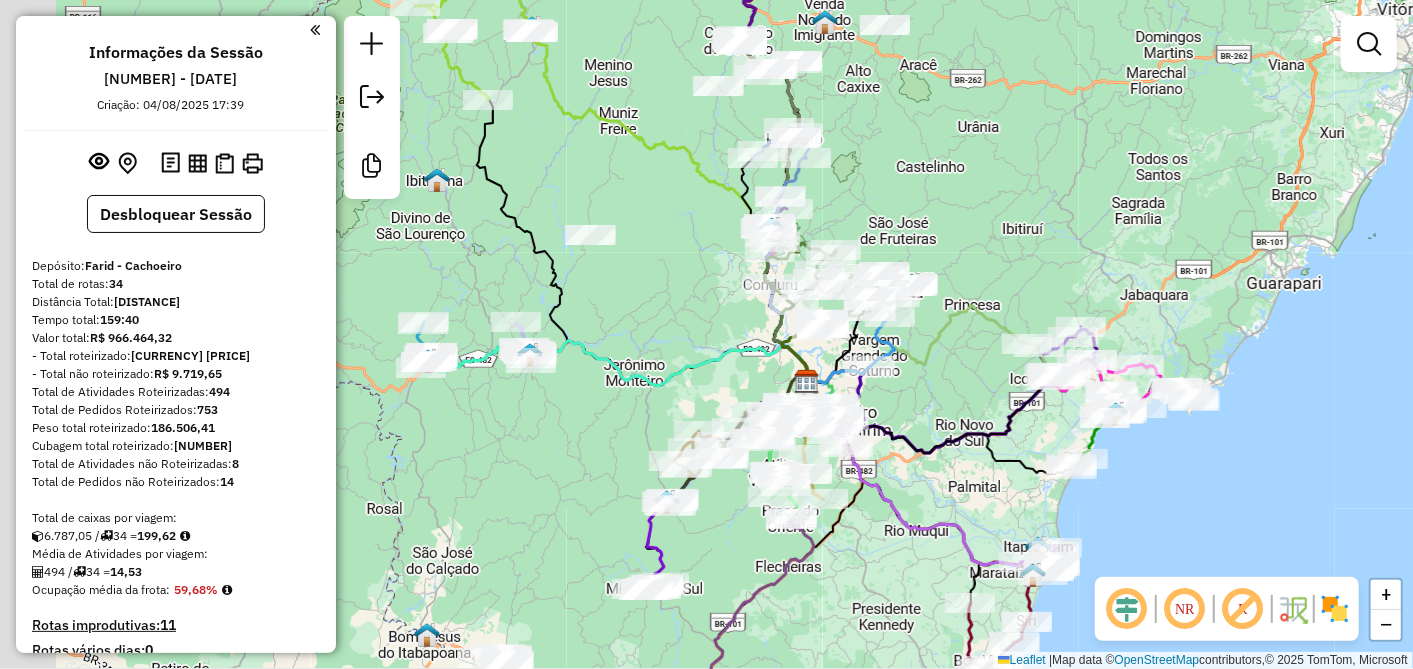 drag, startPoint x: 551, startPoint y: 257, endPoint x: 651, endPoint y: 304, distance: 110.49435 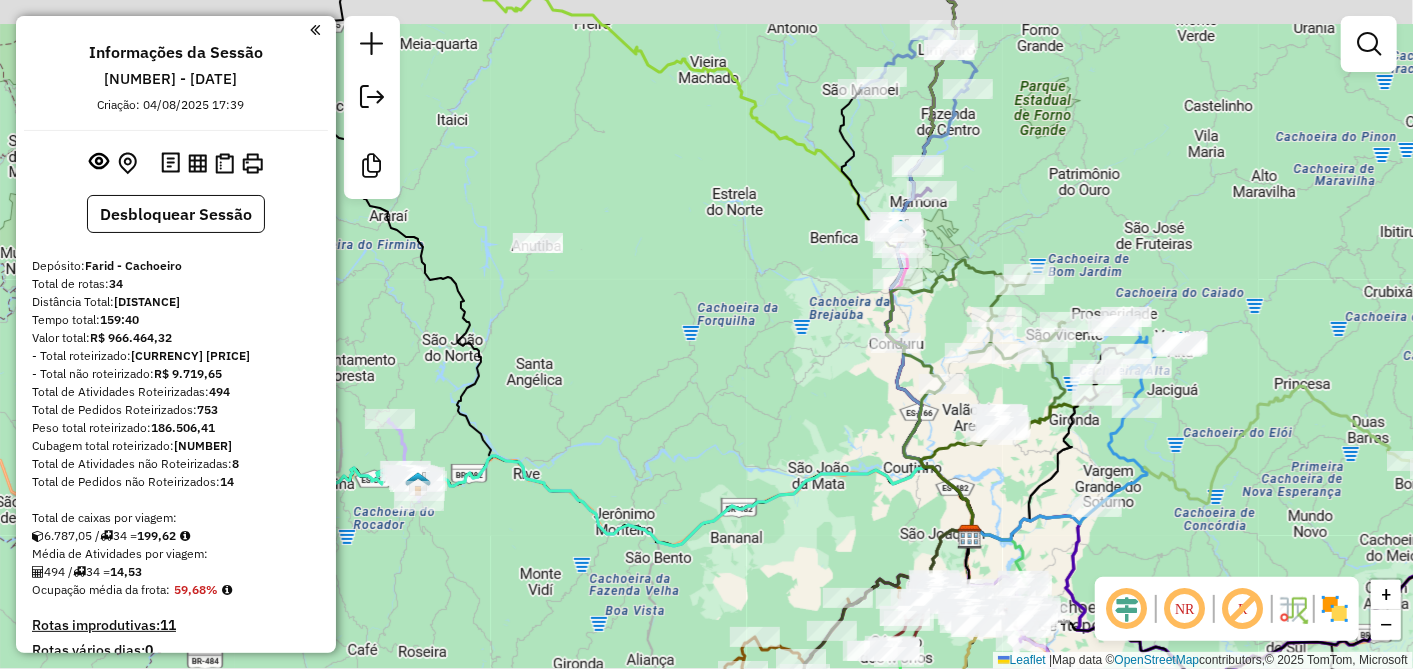 drag, startPoint x: 637, startPoint y: 283, endPoint x: 520, endPoint y: 414, distance: 175.64168 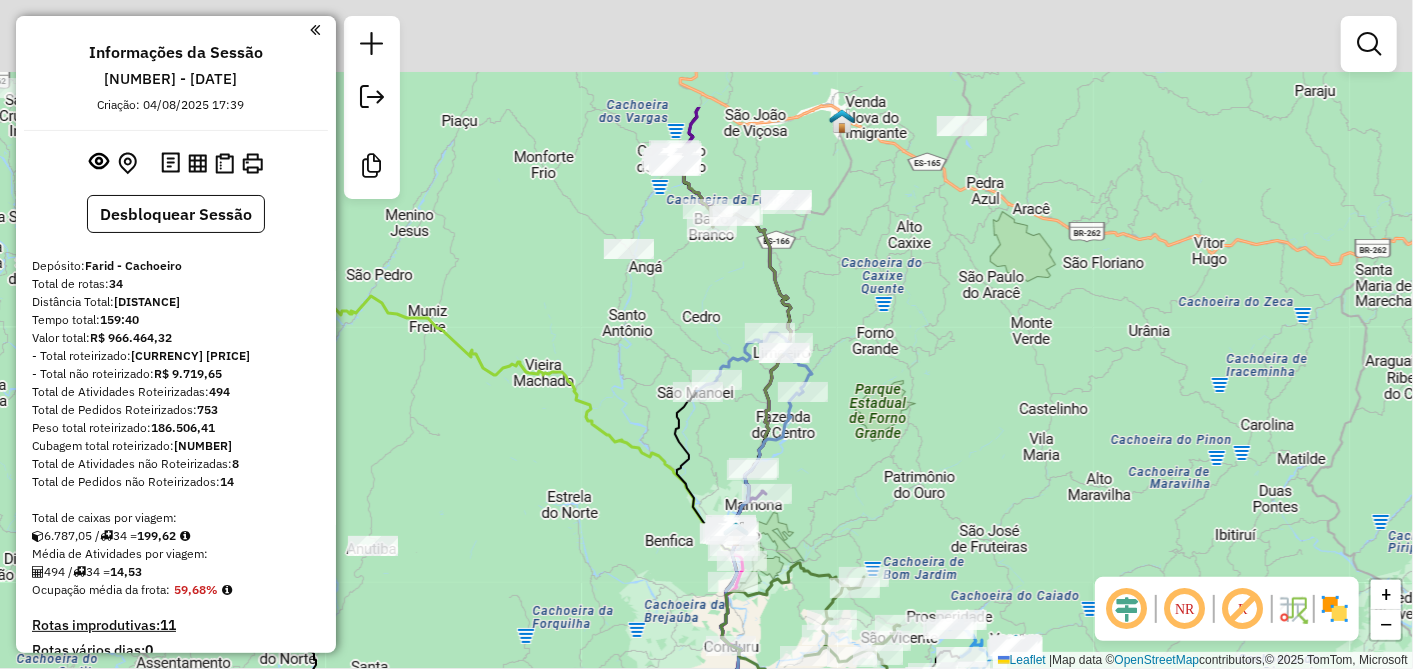 drag, startPoint x: 574, startPoint y: 279, endPoint x: 501, endPoint y: 416, distance: 155.2353 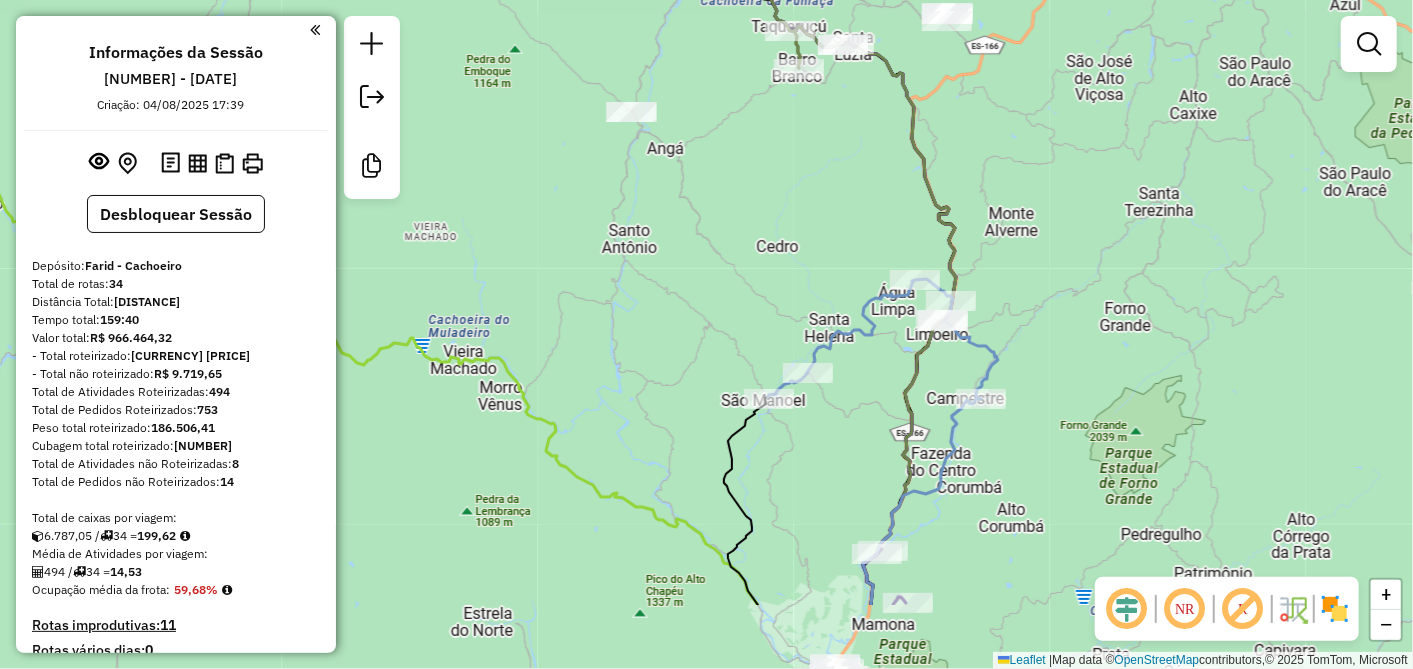 drag, startPoint x: 671, startPoint y: 411, endPoint x: 666, endPoint y: 264, distance: 147.085 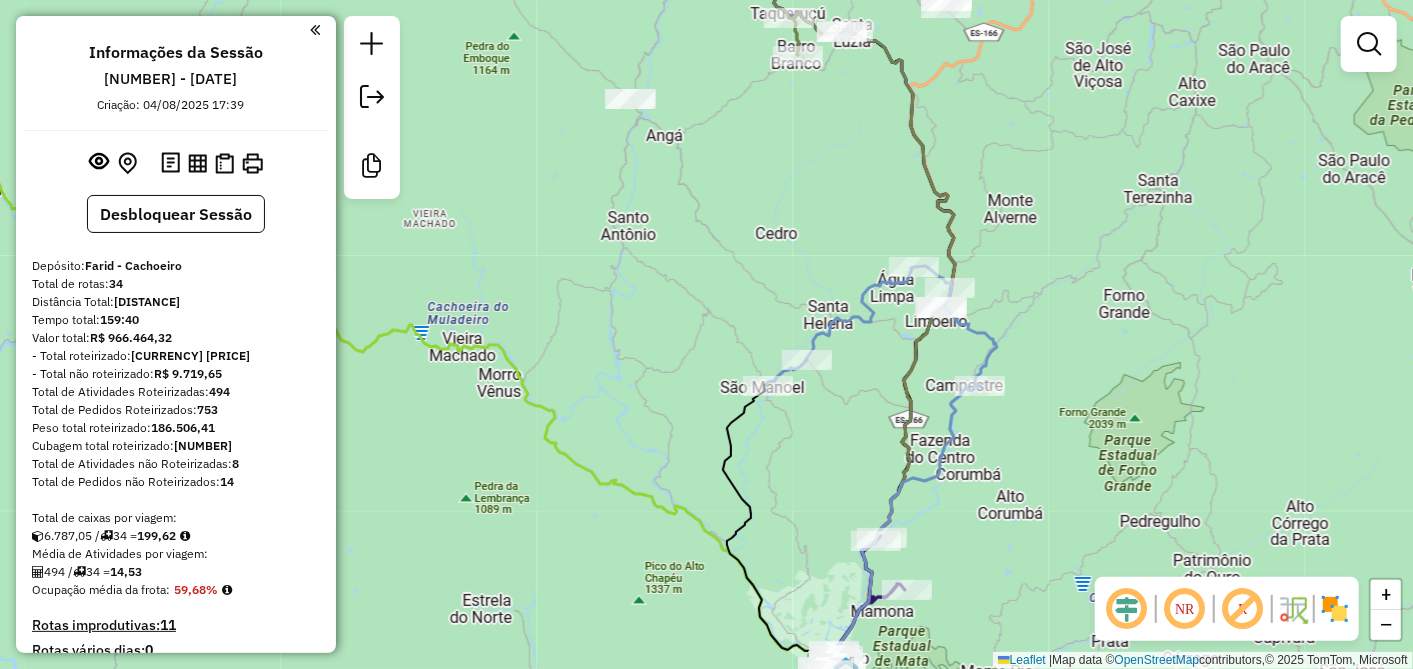 drag, startPoint x: 673, startPoint y: 288, endPoint x: 651, endPoint y: 220, distance: 71.470276 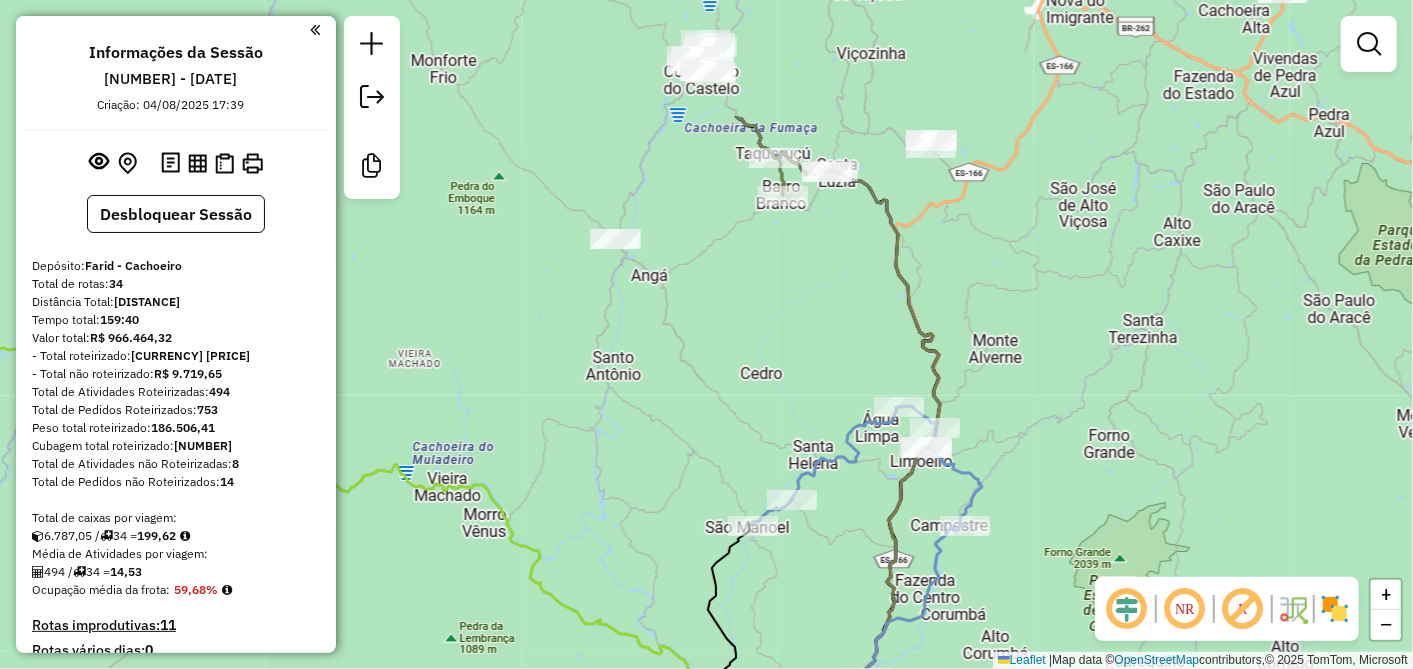 drag, startPoint x: 723, startPoint y: 268, endPoint x: 730, endPoint y: 368, distance: 100.2447 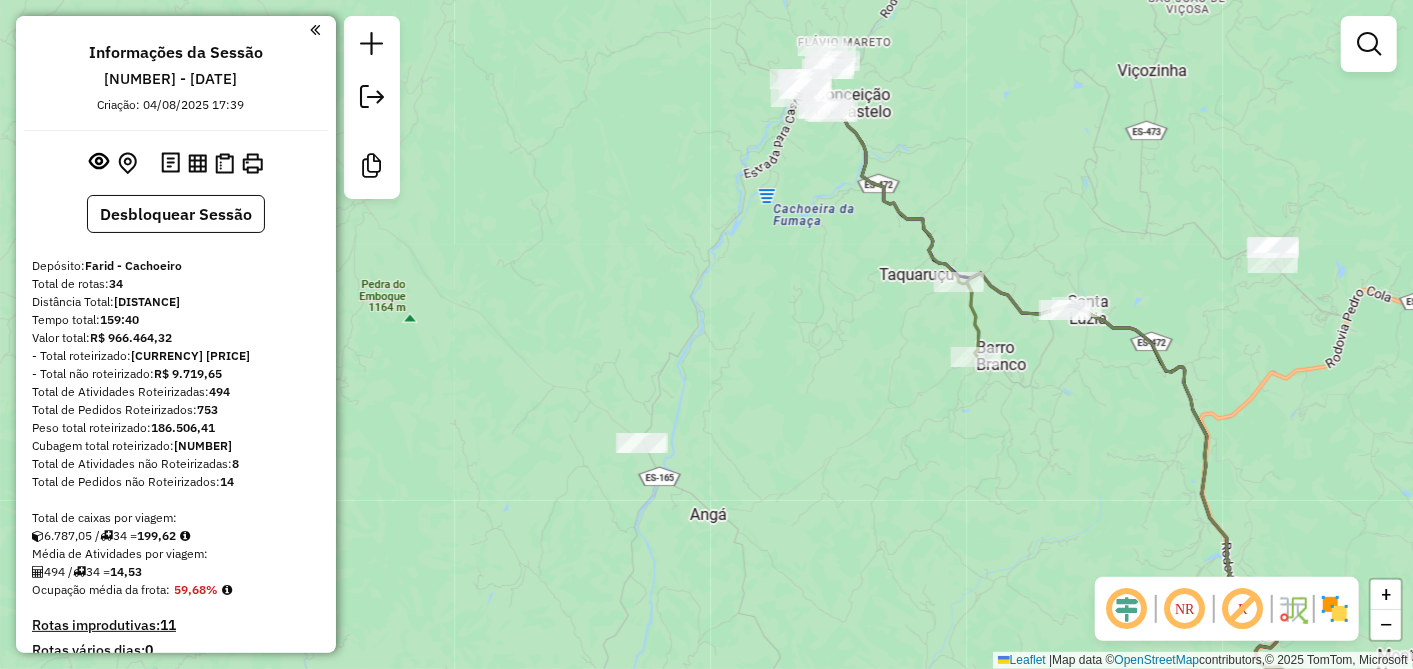 drag, startPoint x: 533, startPoint y: 274, endPoint x: 710, endPoint y: 453, distance: 251.734 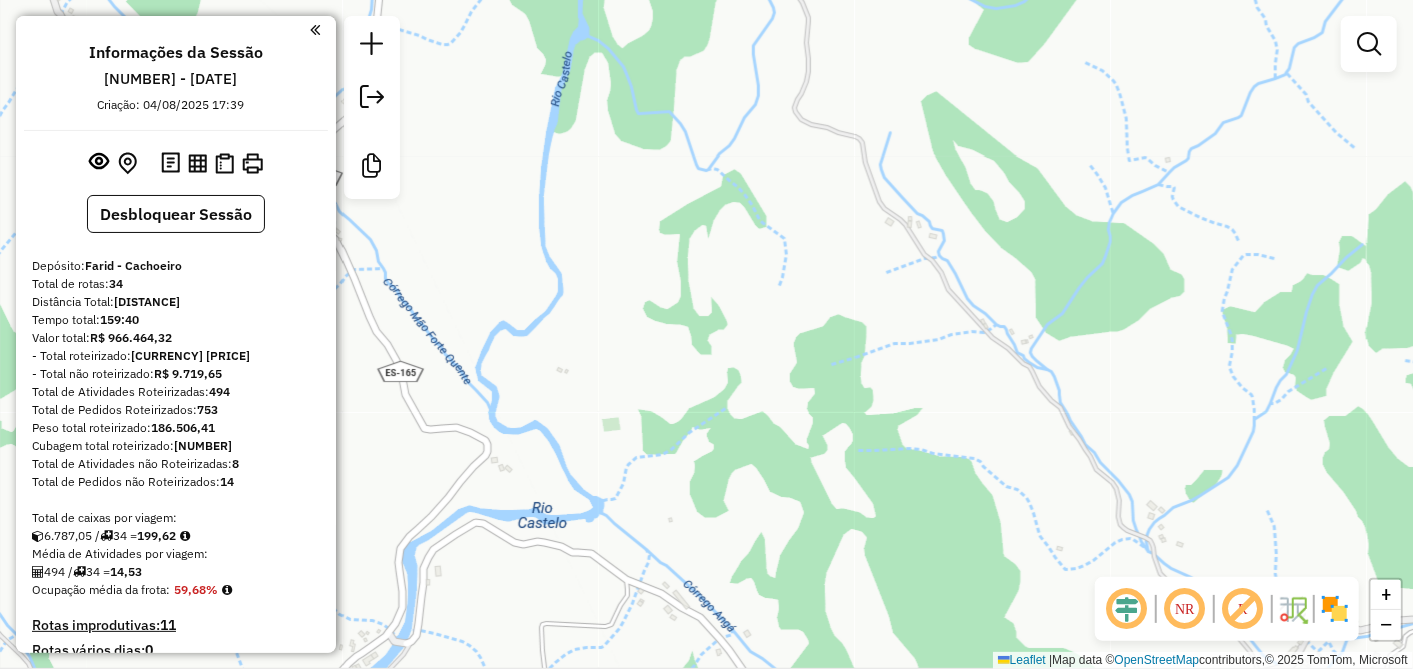 drag, startPoint x: 501, startPoint y: 563, endPoint x: 680, endPoint y: 432, distance: 221.81523 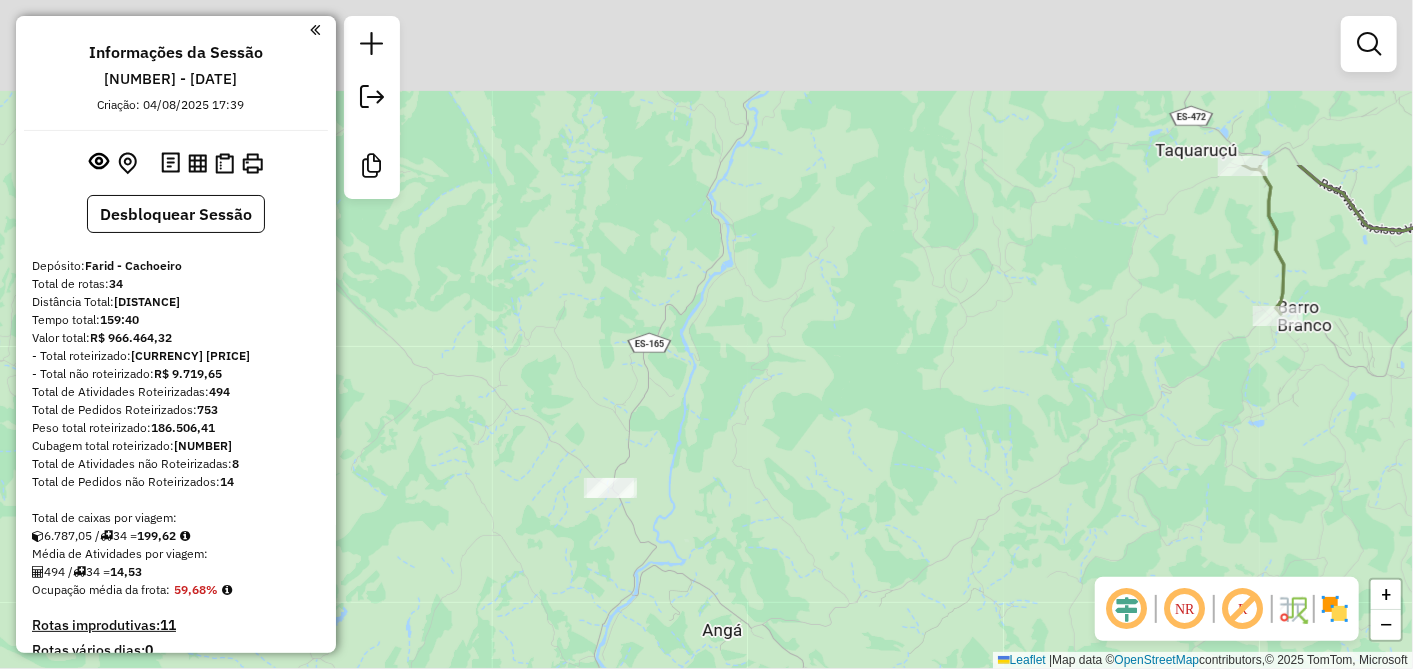 drag, startPoint x: 825, startPoint y: 191, endPoint x: 762, endPoint y: 444, distance: 260.72592 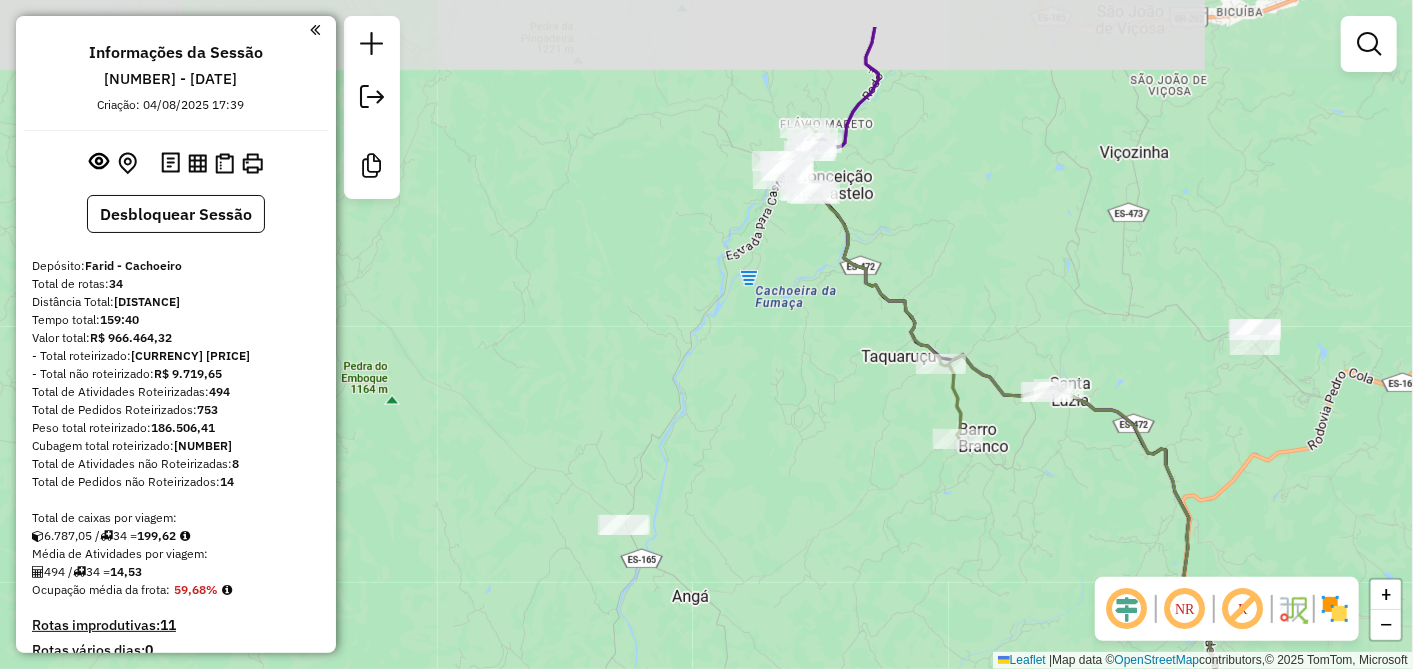 drag, startPoint x: 769, startPoint y: 318, endPoint x: 721, endPoint y: 412, distance: 105.546196 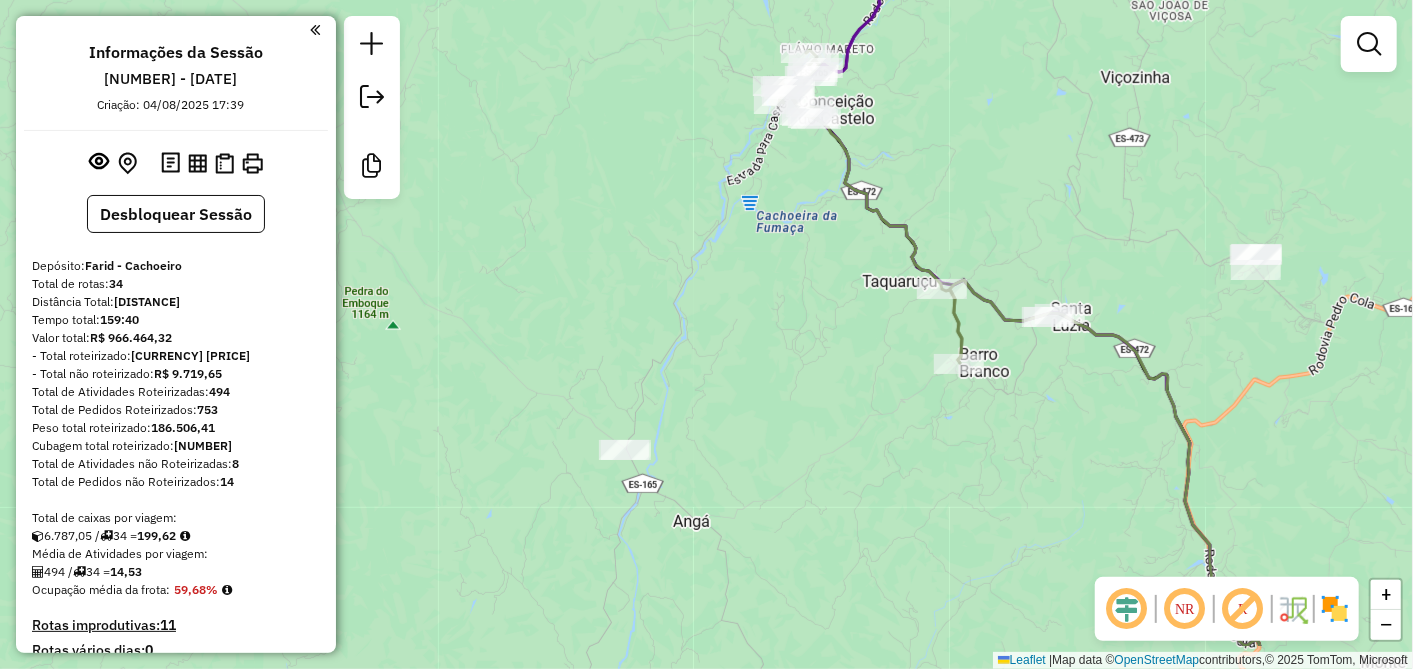 drag, startPoint x: 751, startPoint y: 559, endPoint x: 760, endPoint y: 390, distance: 169.23947 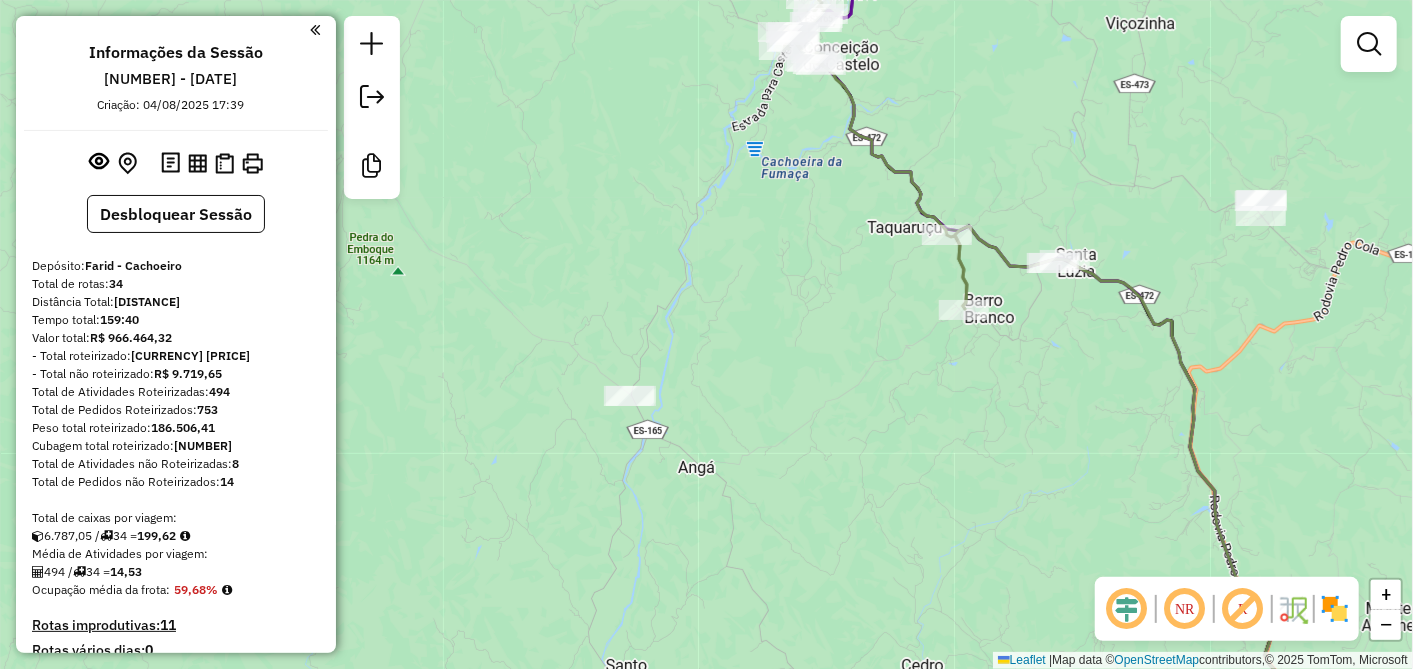 drag, startPoint x: 760, startPoint y: 488, endPoint x: 765, endPoint y: 351, distance: 137.09122 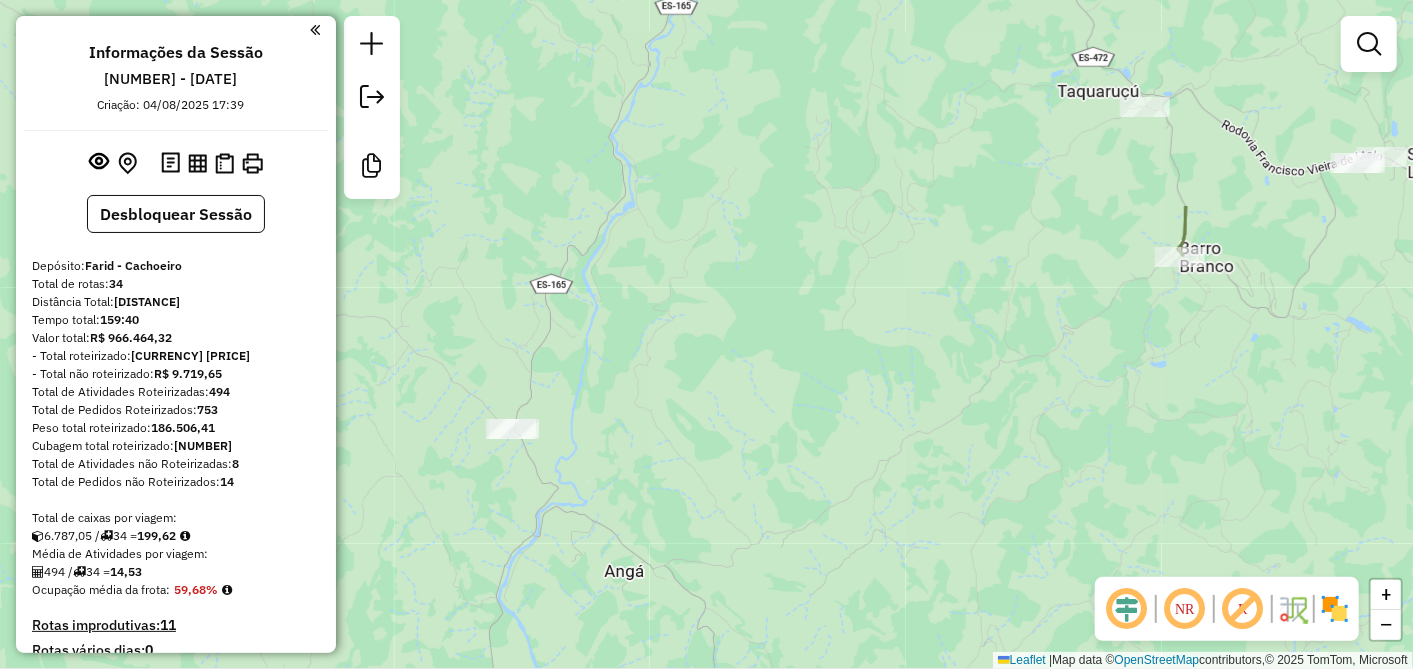 drag, startPoint x: 763, startPoint y: 412, endPoint x: 882, endPoint y: 548, distance: 180.71248 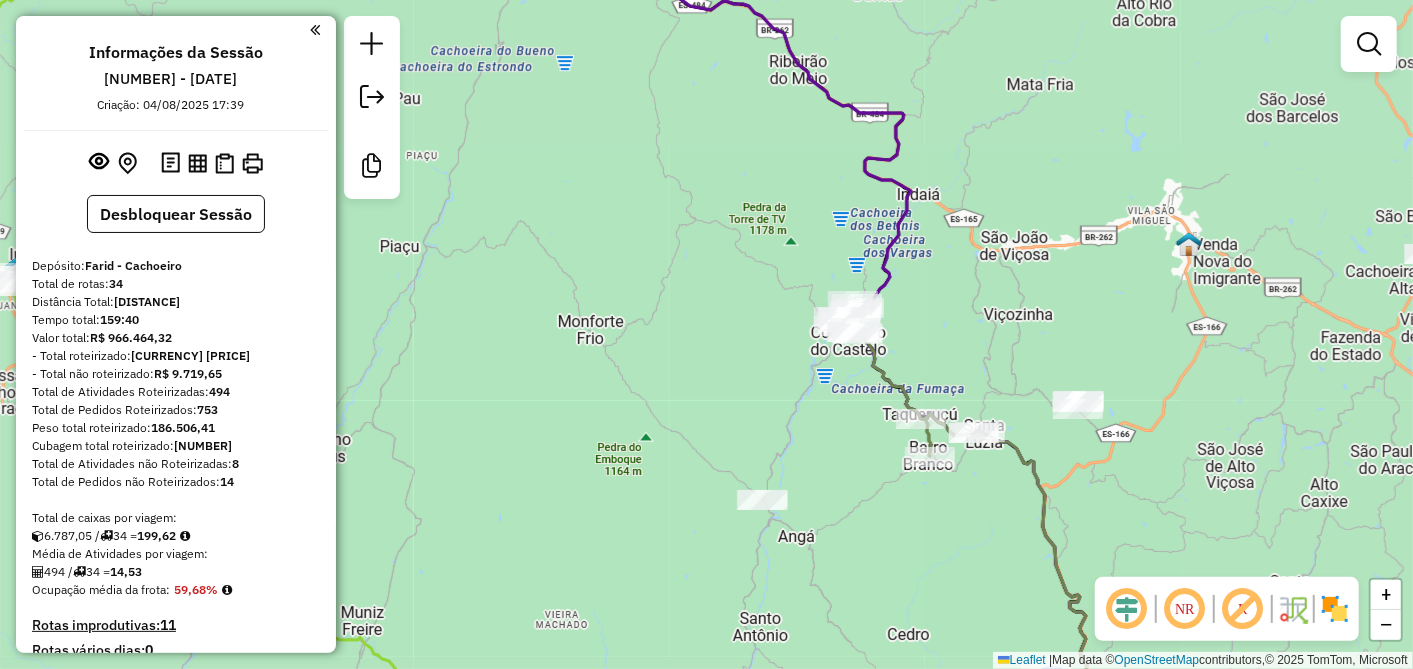 drag, startPoint x: 846, startPoint y: 540, endPoint x: 837, endPoint y: 385, distance: 155.26108 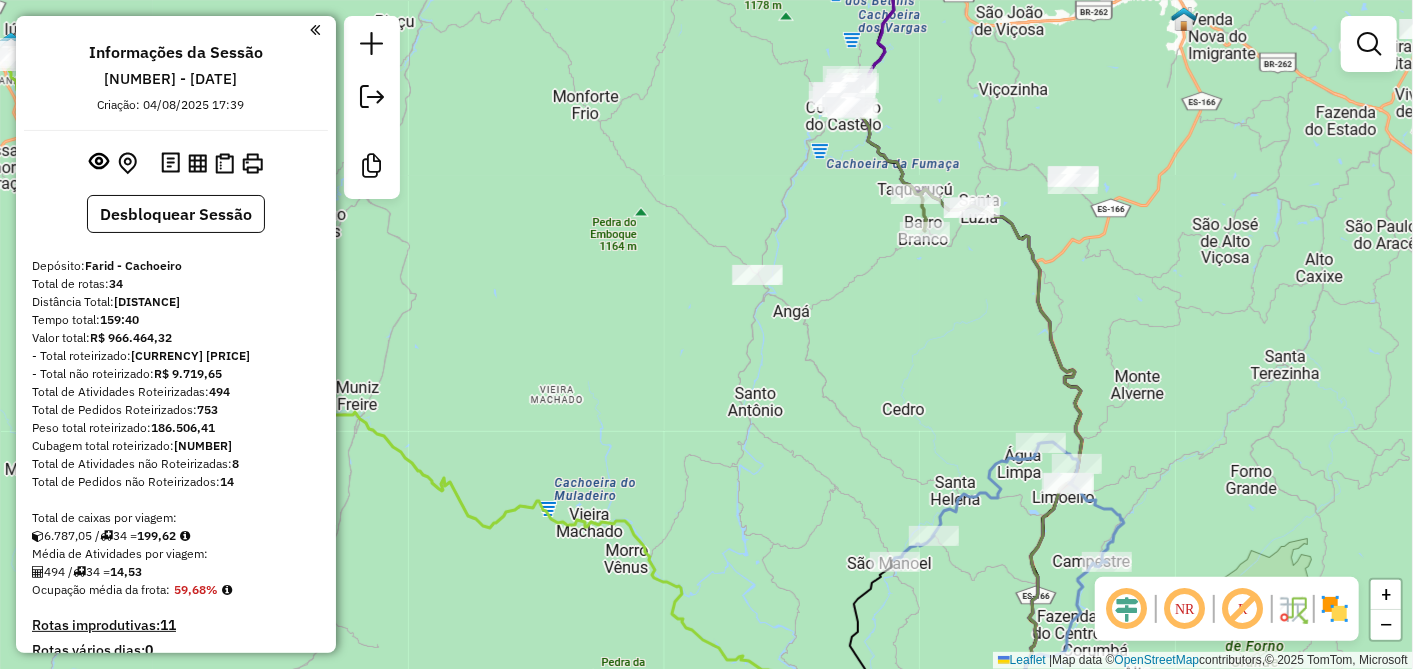 drag, startPoint x: 817, startPoint y: 475, endPoint x: 807, endPoint y: 410, distance: 65.76473 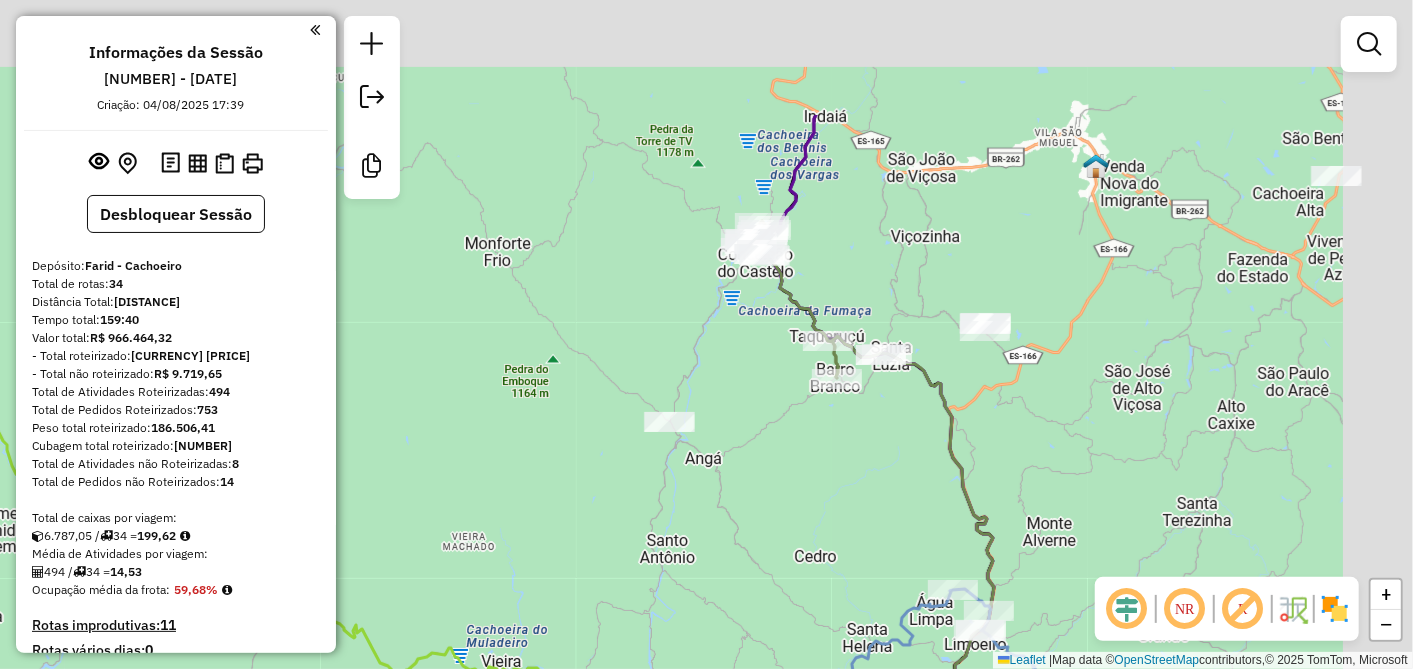 drag, startPoint x: 838, startPoint y: 323, endPoint x: 659, endPoint y: 564, distance: 300.20328 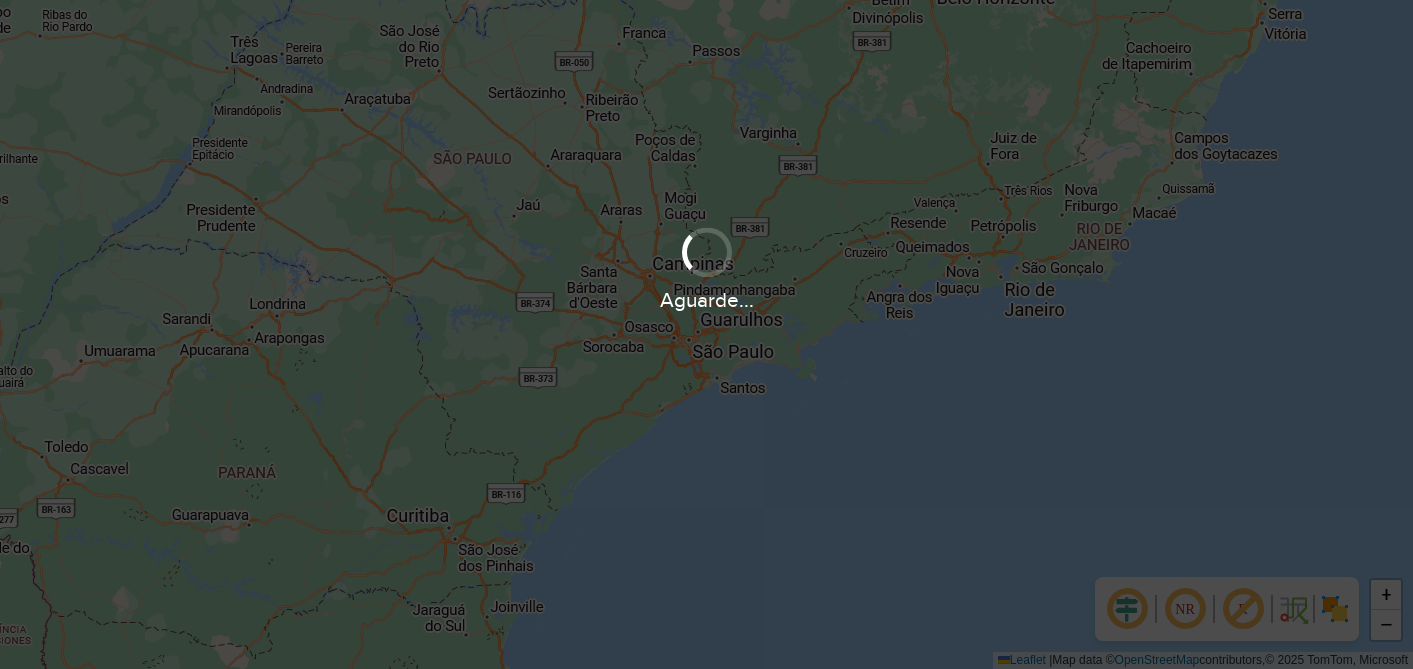 scroll, scrollTop: 0, scrollLeft: 0, axis: both 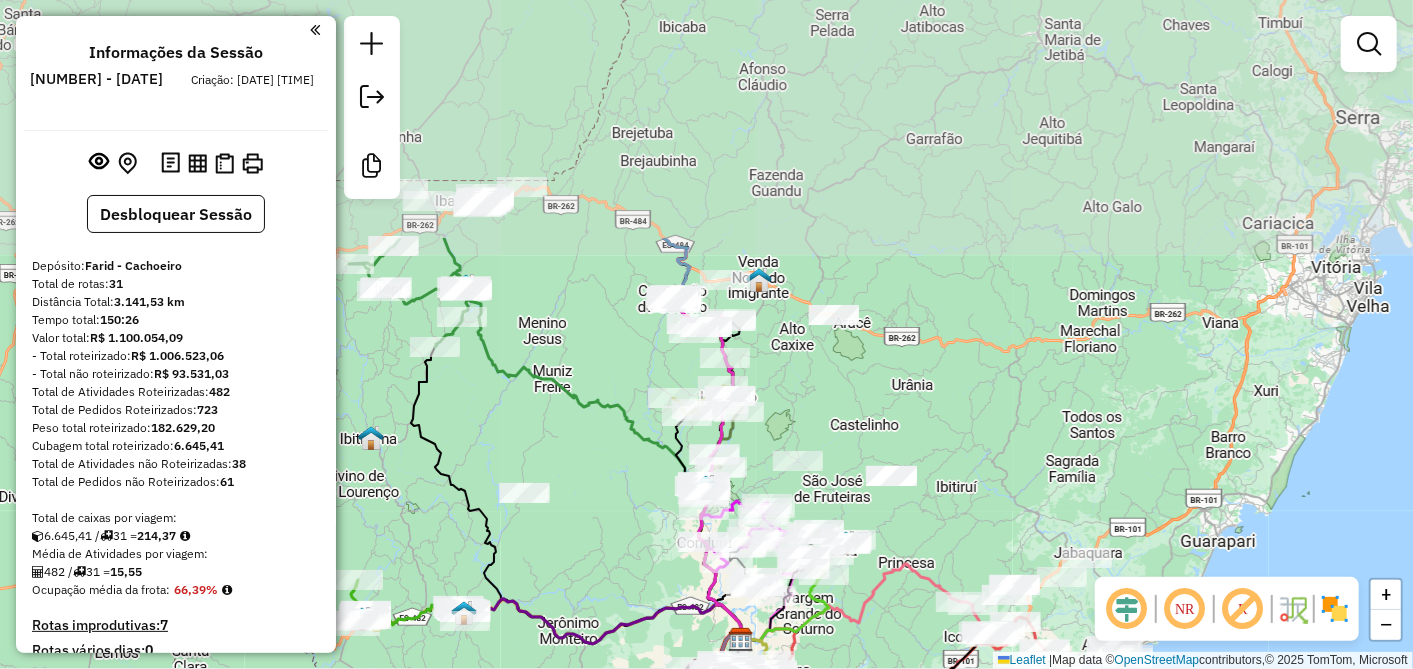 drag, startPoint x: 886, startPoint y: 231, endPoint x: 985, endPoint y: 511, distance: 296.98654 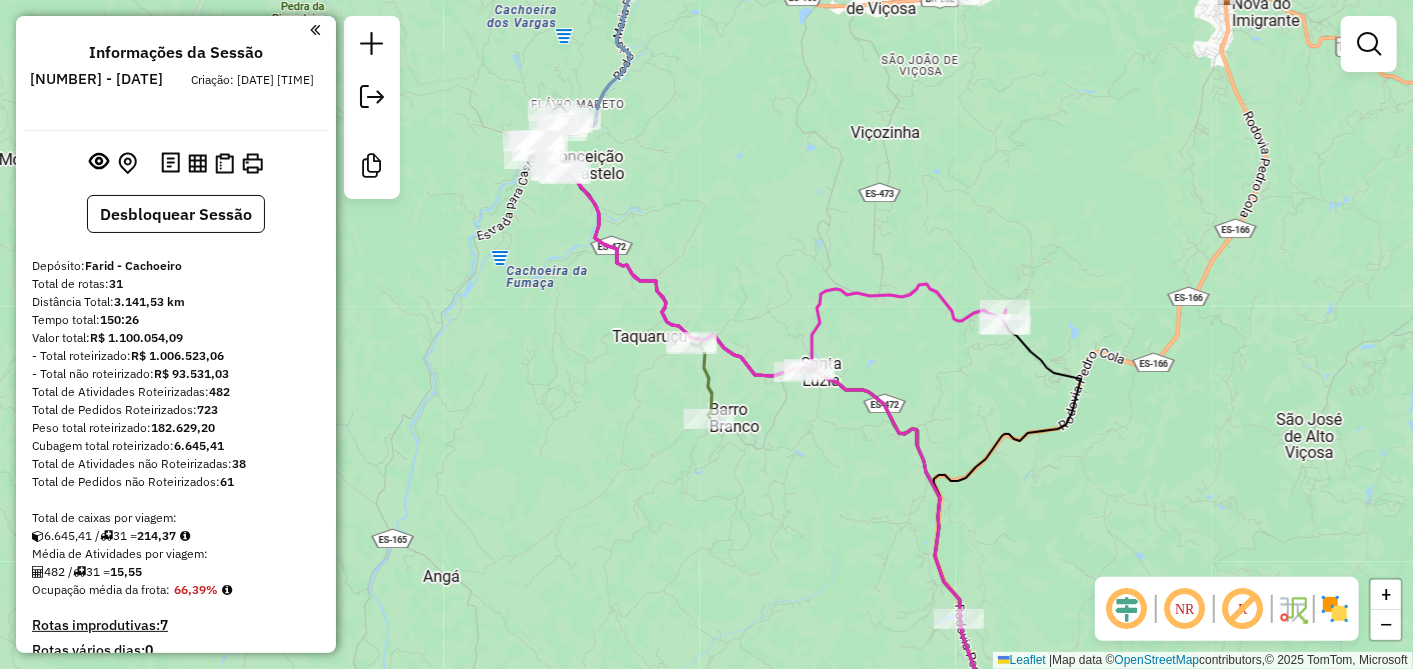 drag, startPoint x: 732, startPoint y: 355, endPoint x: 836, endPoint y: 254, distance: 144.97241 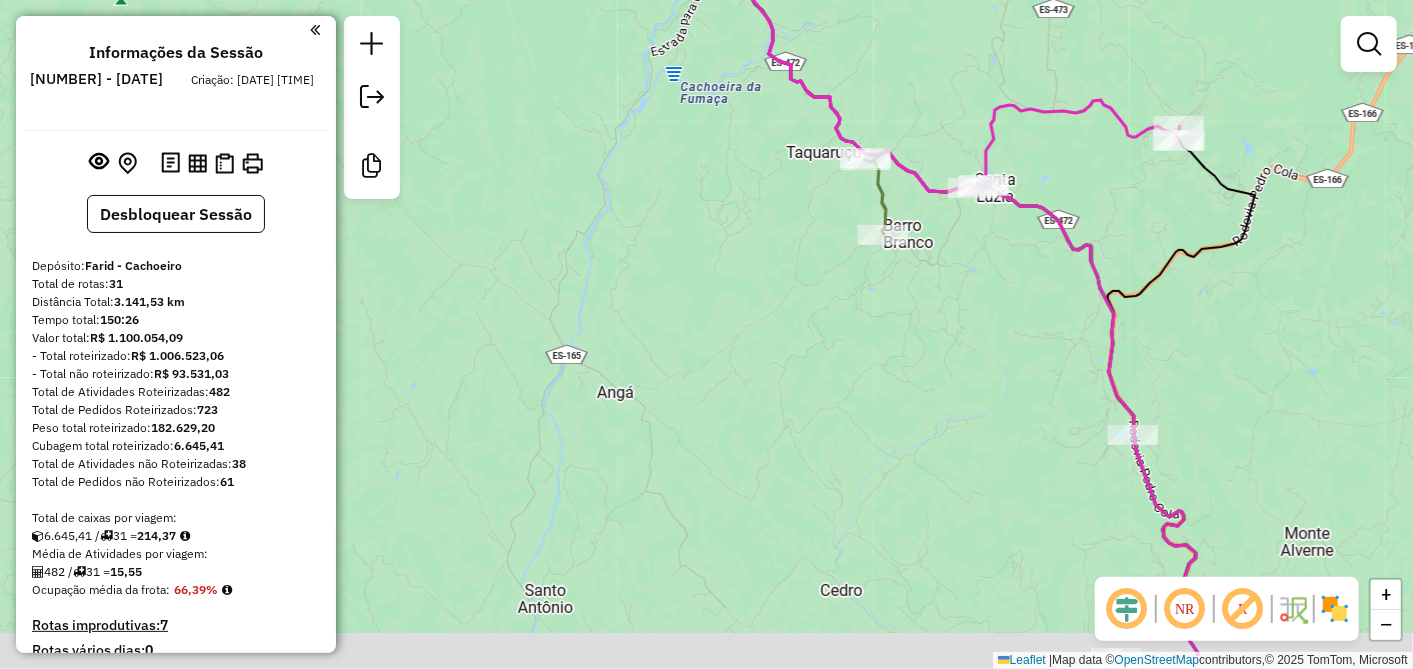 drag, startPoint x: 761, startPoint y: 415, endPoint x: 873, endPoint y: 308, distance: 154.89674 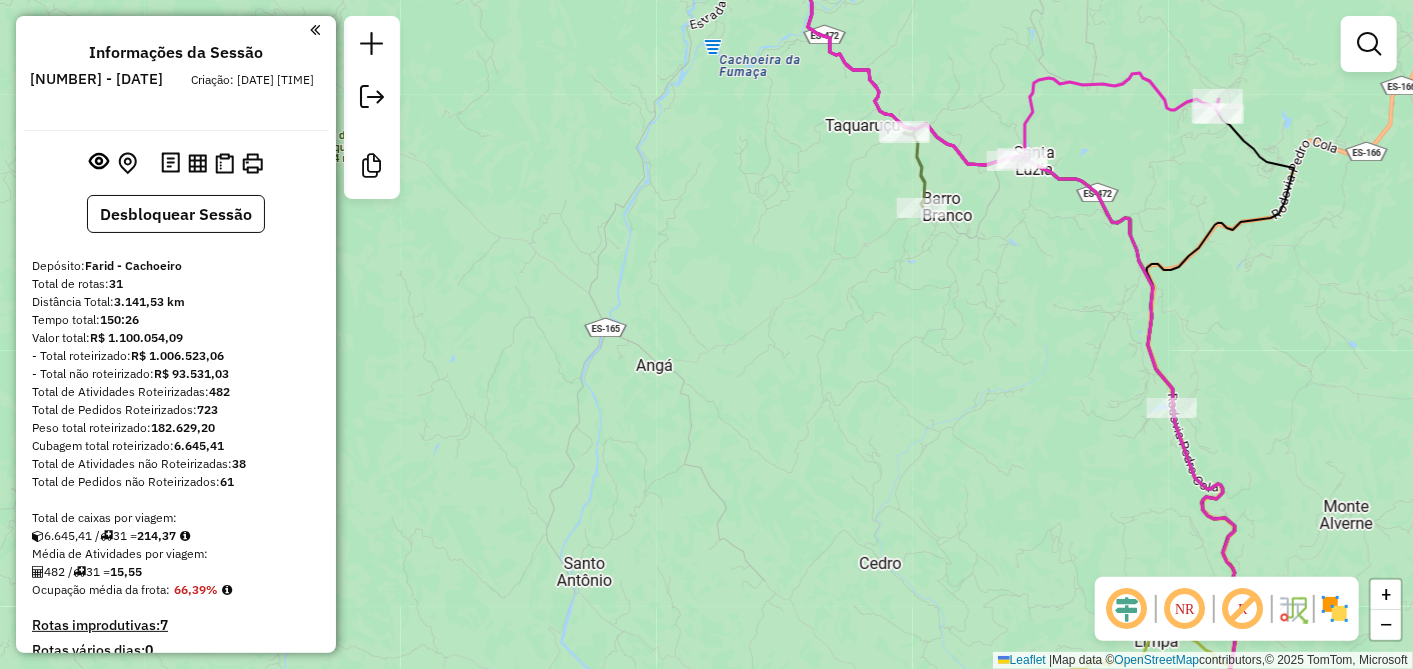 drag, startPoint x: 795, startPoint y: 363, endPoint x: 744, endPoint y: 254, distance: 120.34118 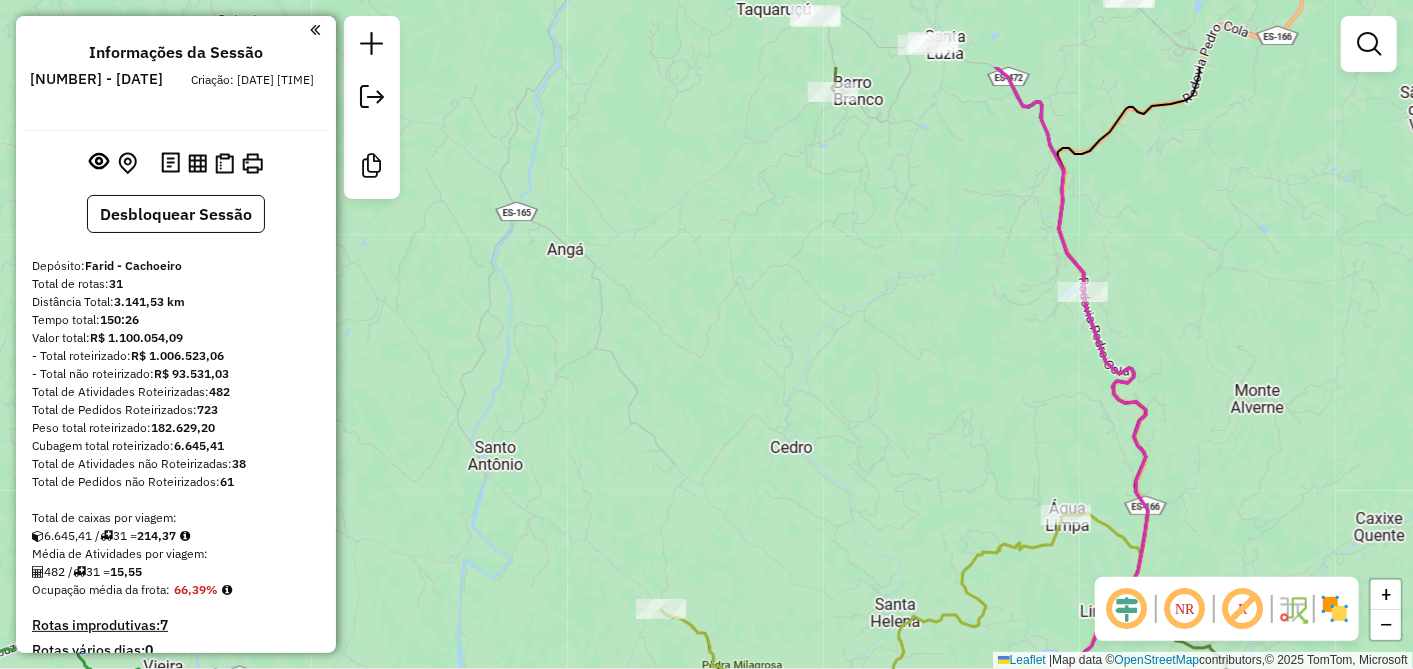 drag, startPoint x: 706, startPoint y: 335, endPoint x: 759, endPoint y: 459, distance: 134.85178 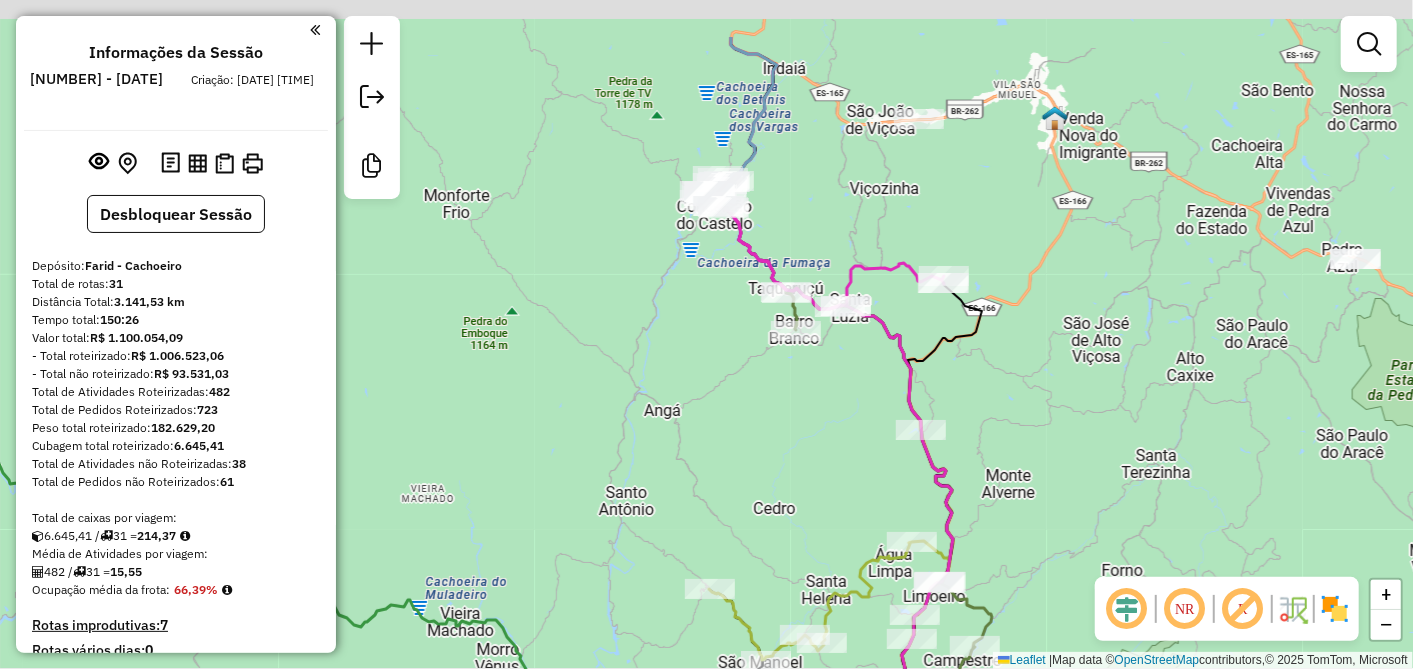 drag, startPoint x: 728, startPoint y: 317, endPoint x: 734, endPoint y: 422, distance: 105.17129 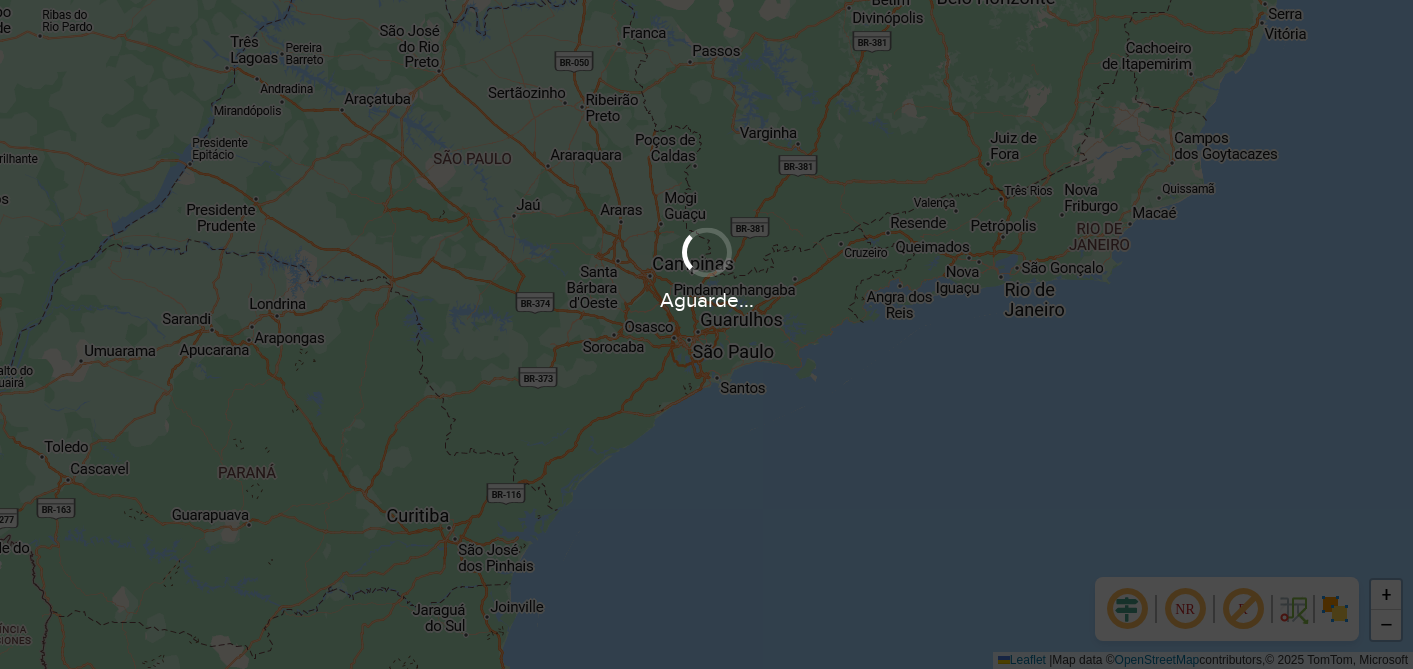 scroll, scrollTop: 0, scrollLeft: 0, axis: both 